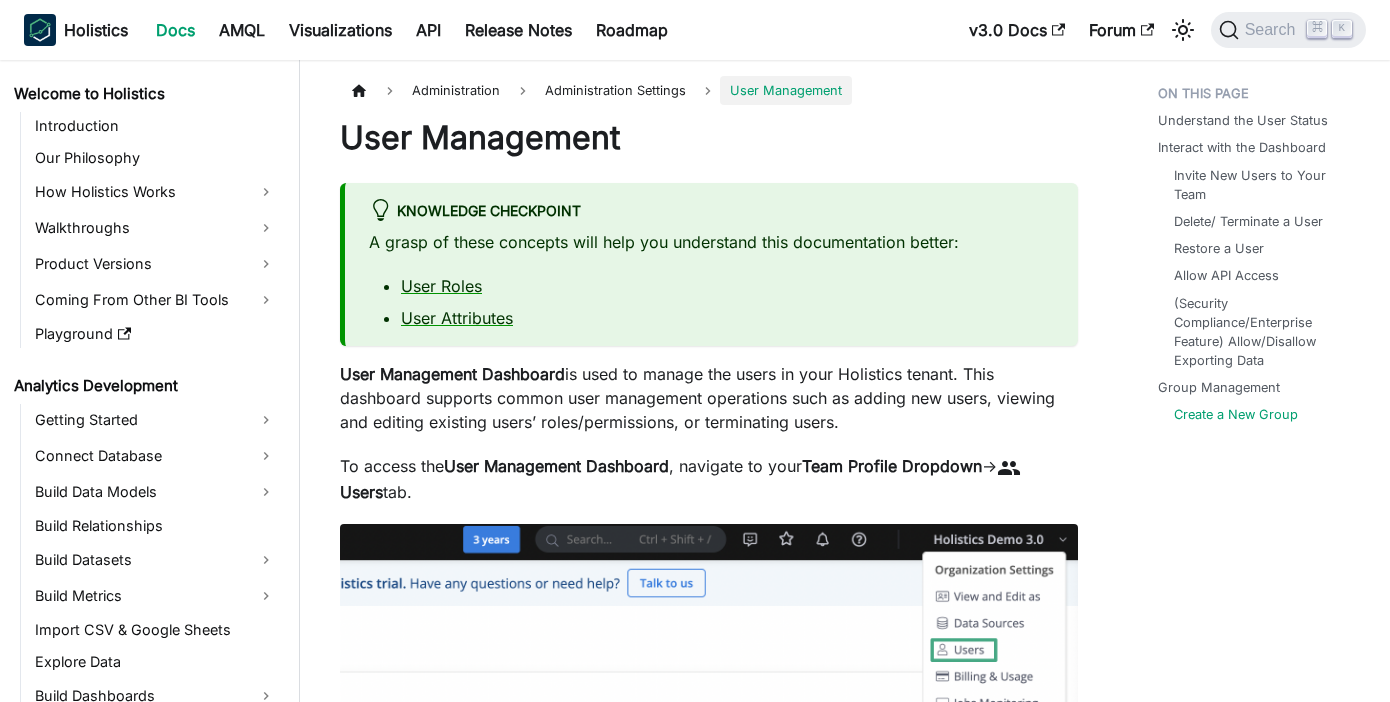 scroll, scrollTop: 6140, scrollLeft: 0, axis: vertical 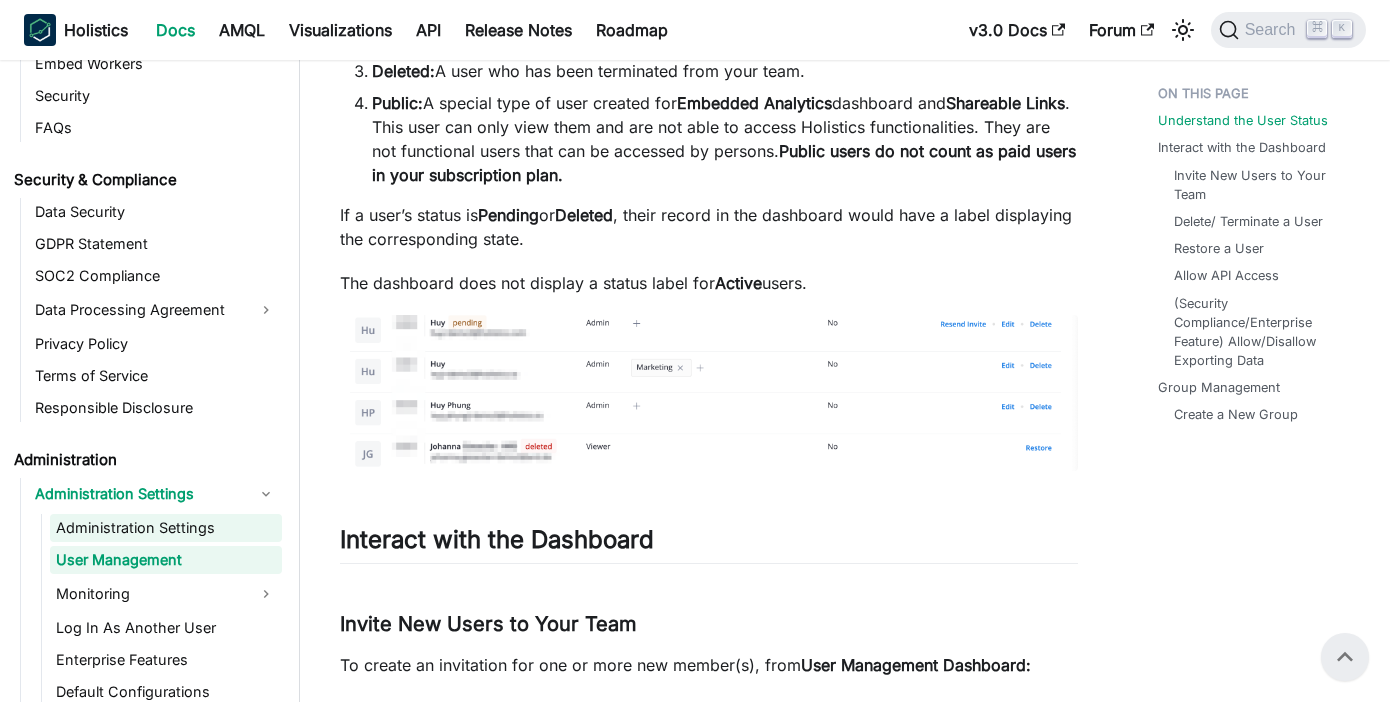 click on "Administration Settings" at bounding box center [166, 528] 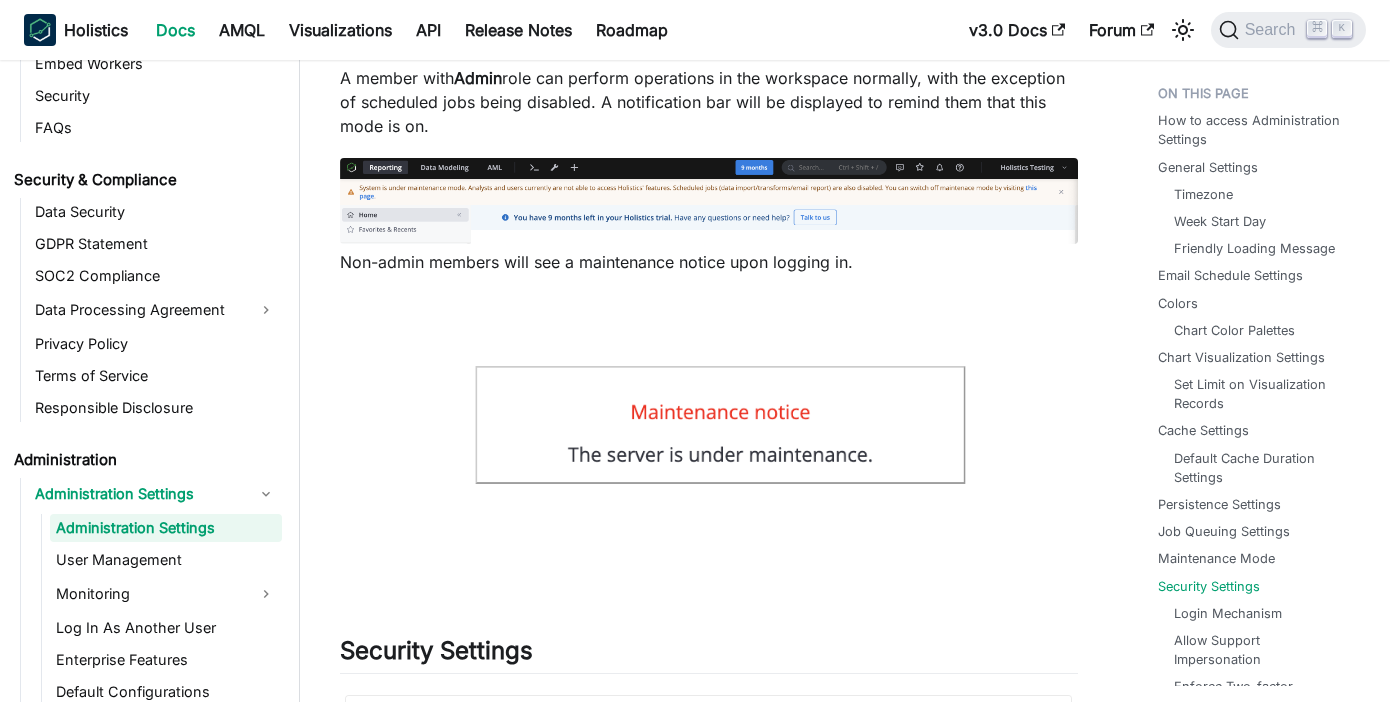 scroll, scrollTop: 5062, scrollLeft: 0, axis: vertical 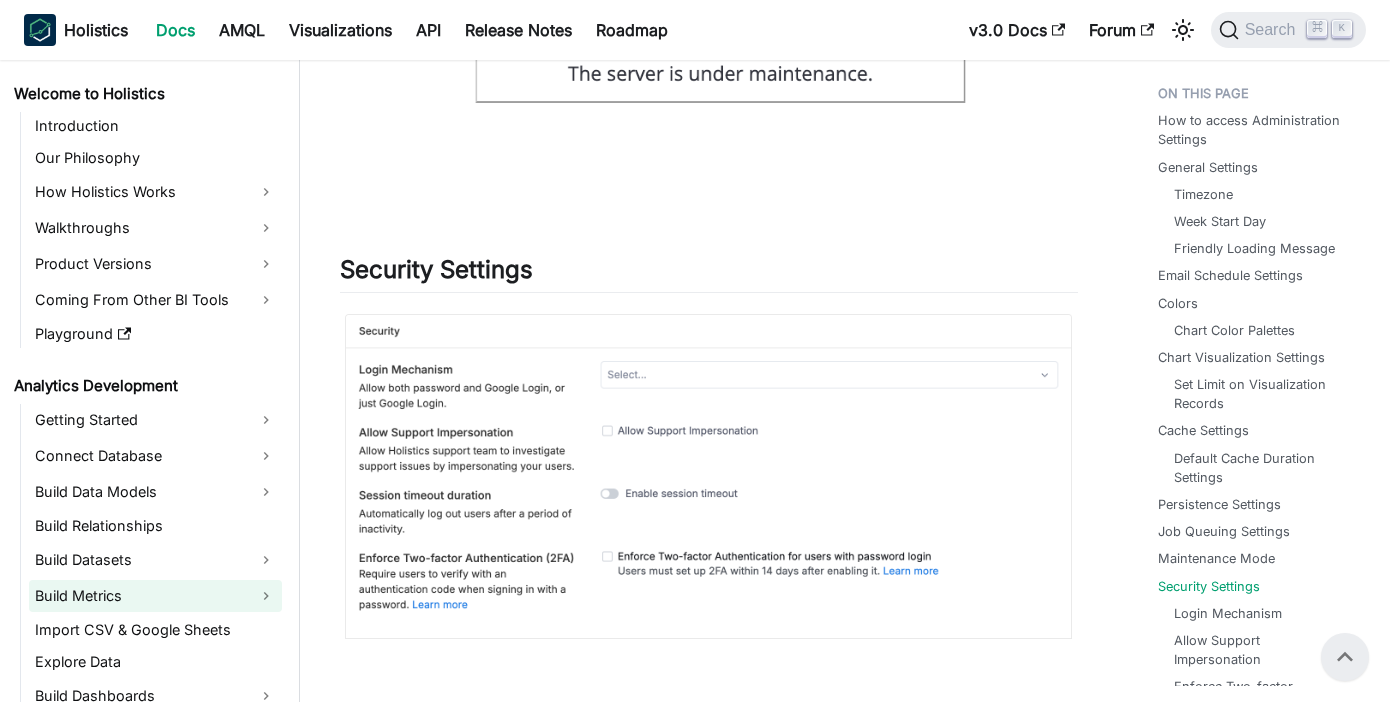 click on "Build Metrics" at bounding box center [155, 596] 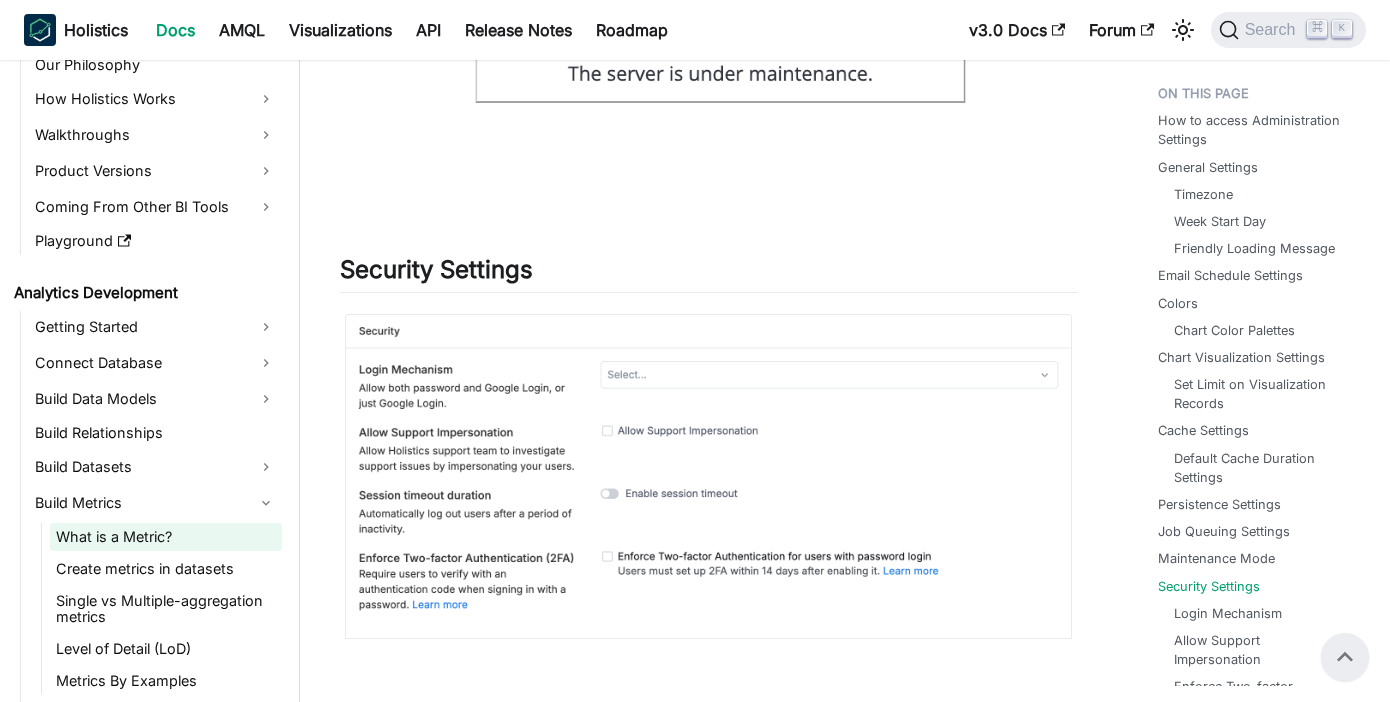 scroll, scrollTop: 94, scrollLeft: 0, axis: vertical 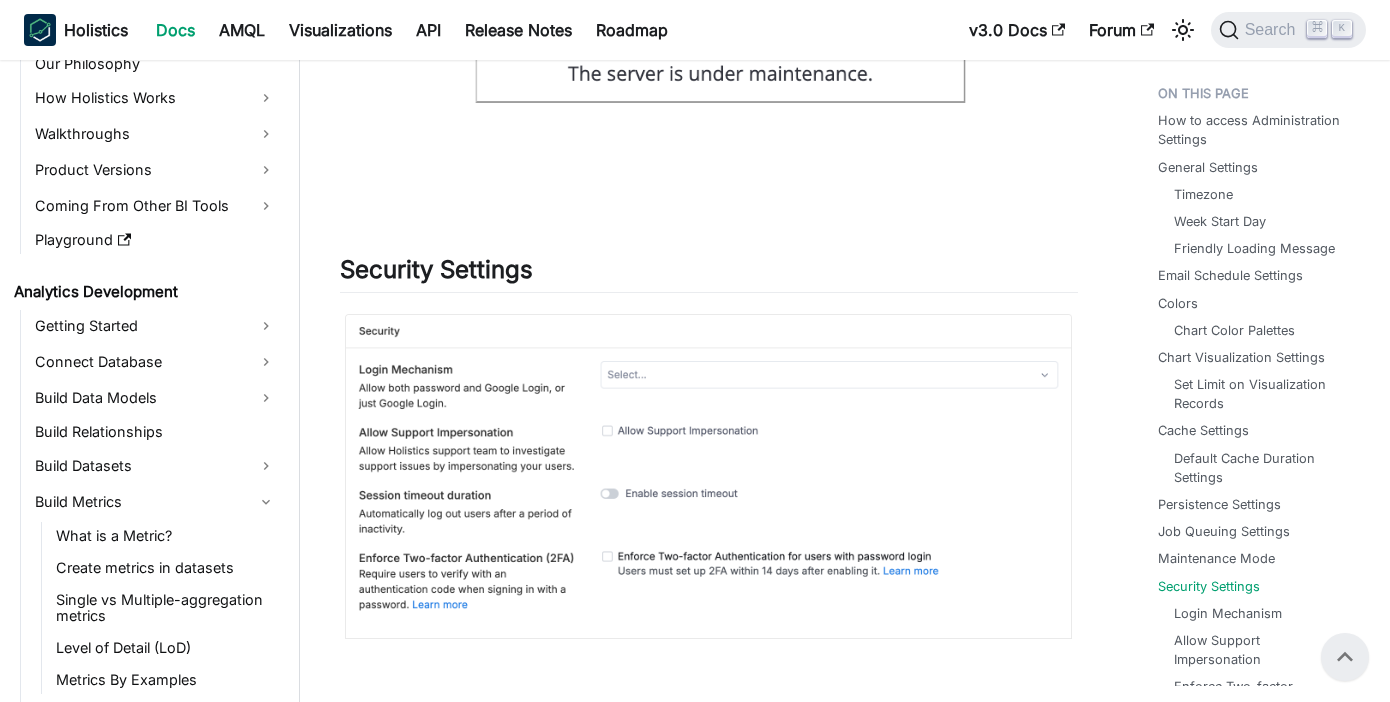 click on "What is a Metric? Create metrics in datasets Single vs Multiple-aggregation metrics Level of Detail (LoD) Metrics By Examples" at bounding box center (161, 608) 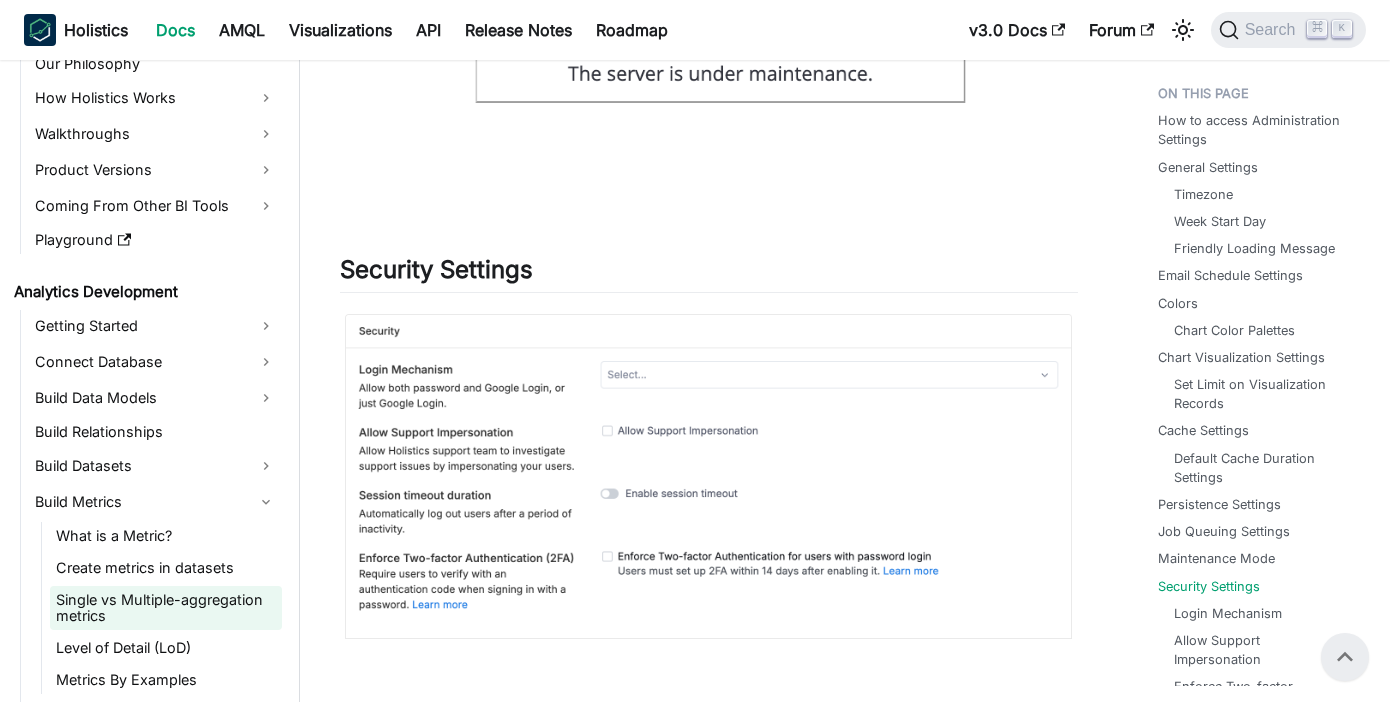 click on "Single vs Multiple-aggregation metrics" at bounding box center (166, 608) 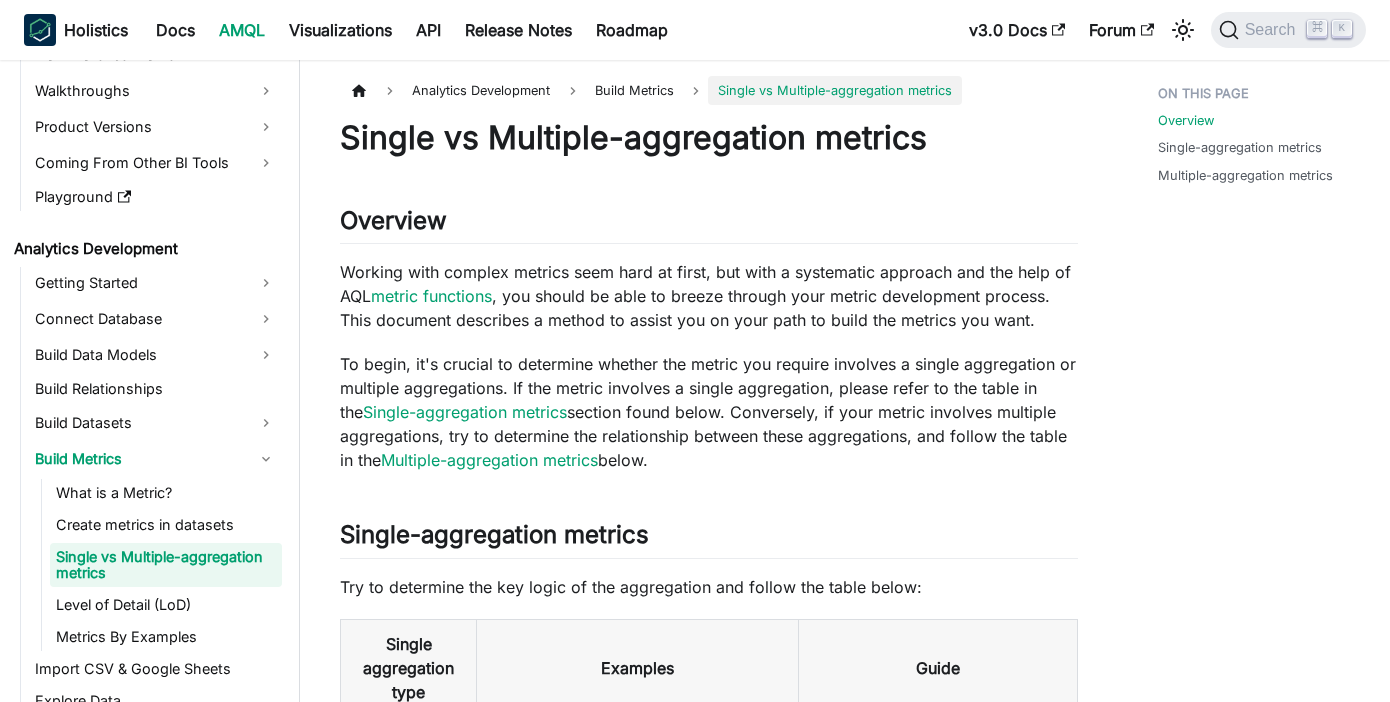 scroll, scrollTop: 150, scrollLeft: 0, axis: vertical 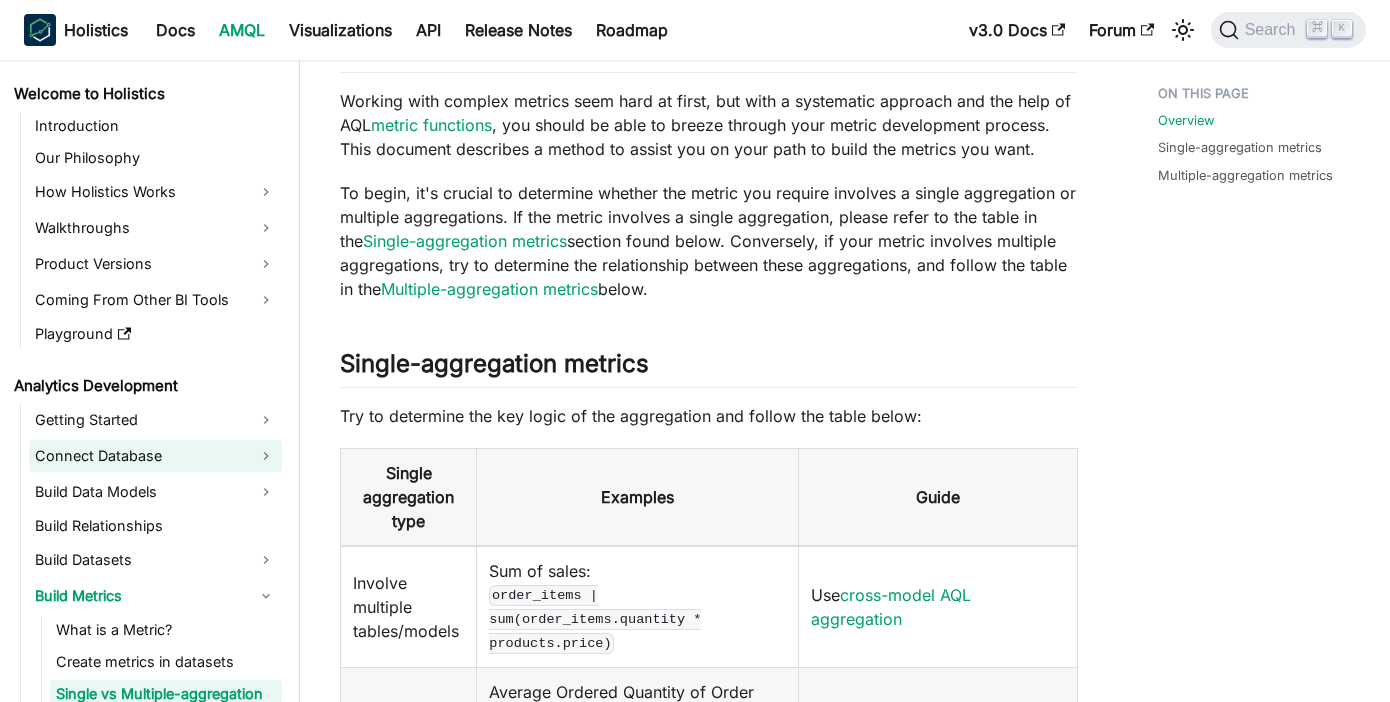 click on "Connect Database" at bounding box center [155, 456] 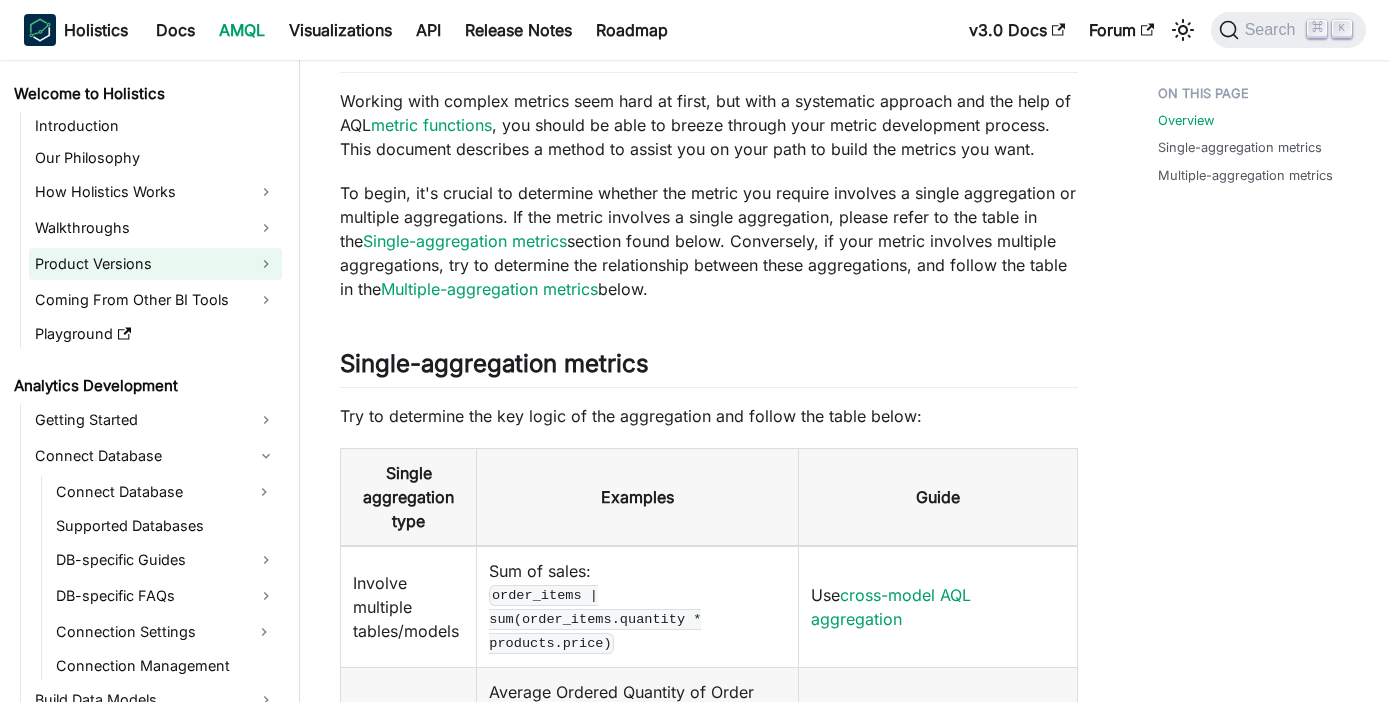 click on "Product Versions" at bounding box center [155, 264] 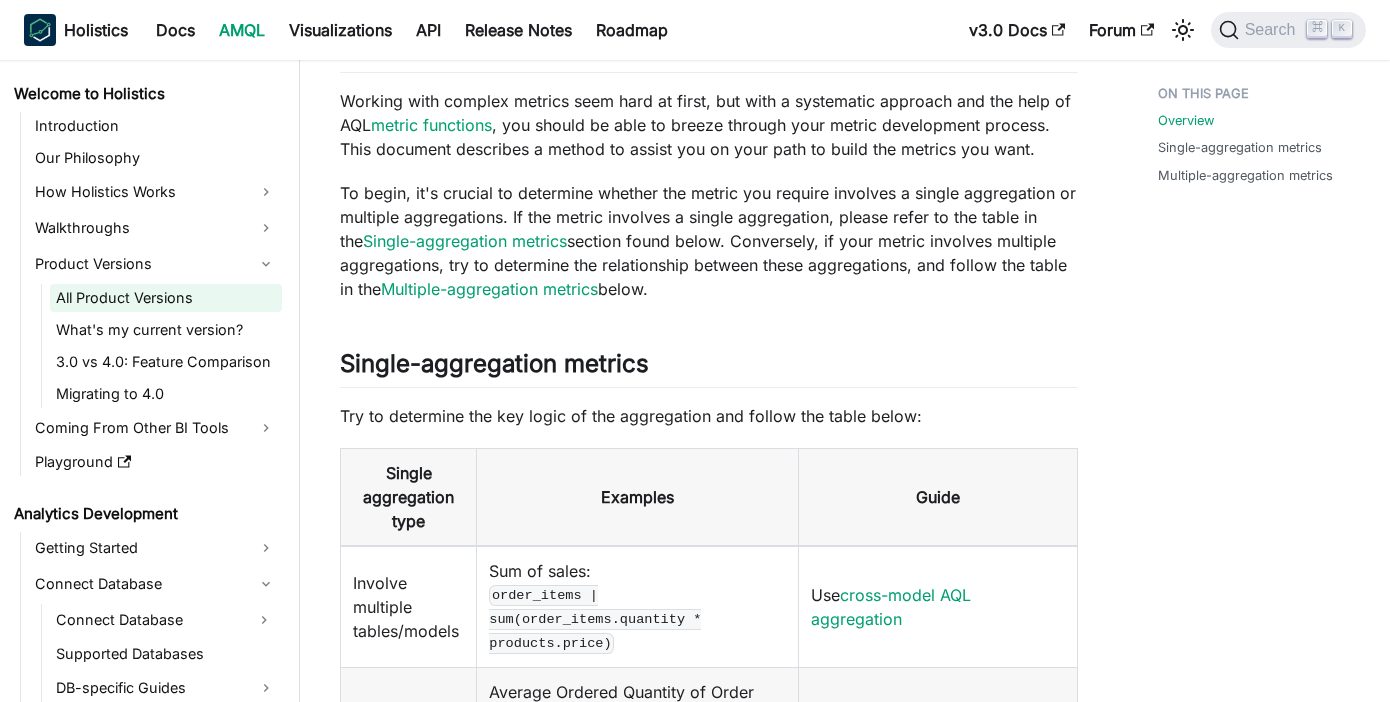 click on "All Product Versions" at bounding box center [166, 298] 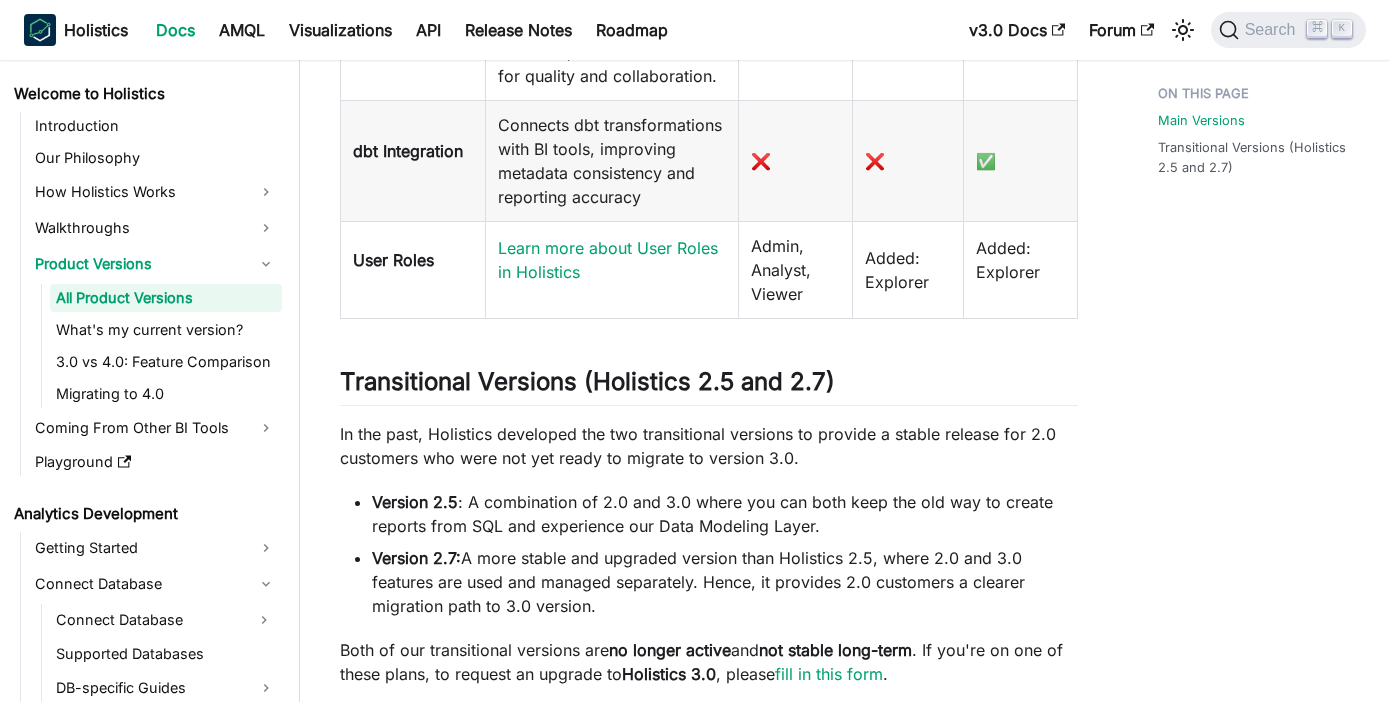 scroll, scrollTop: 1722, scrollLeft: 0, axis: vertical 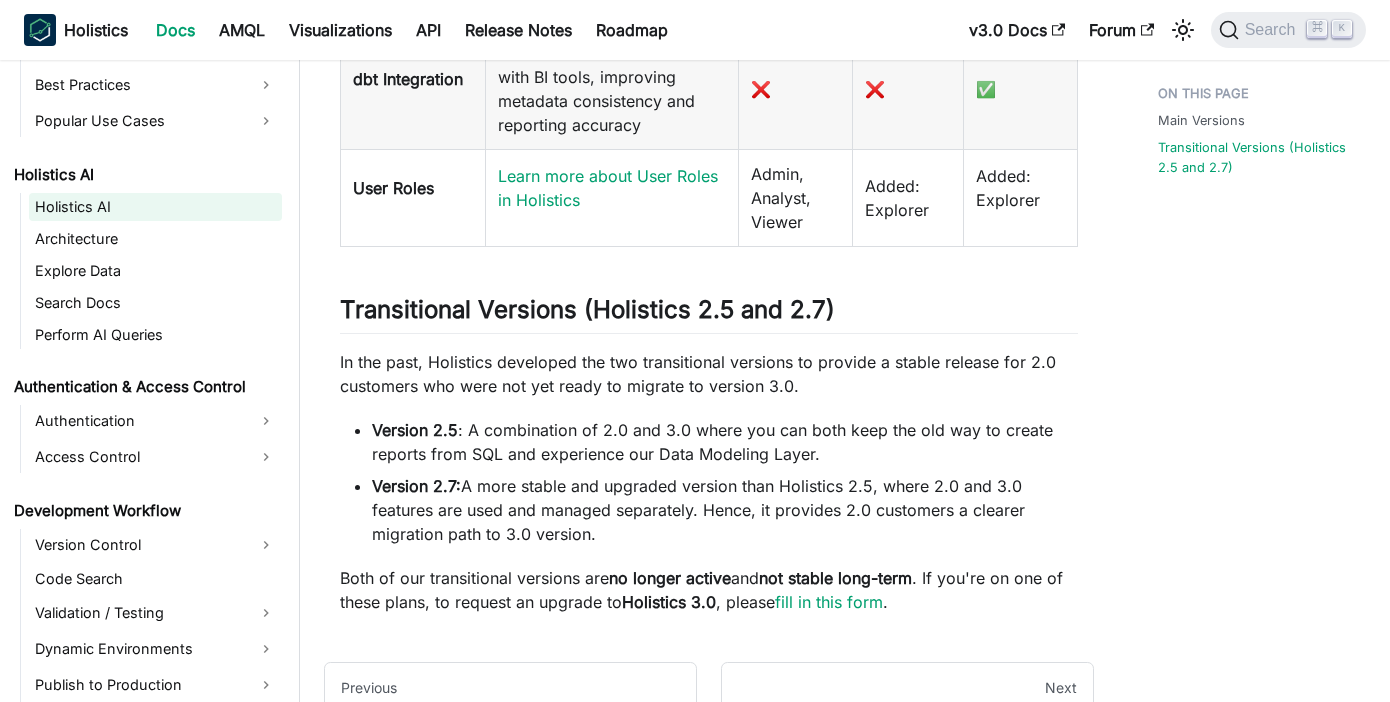 click on "Holistics AI" at bounding box center (155, 207) 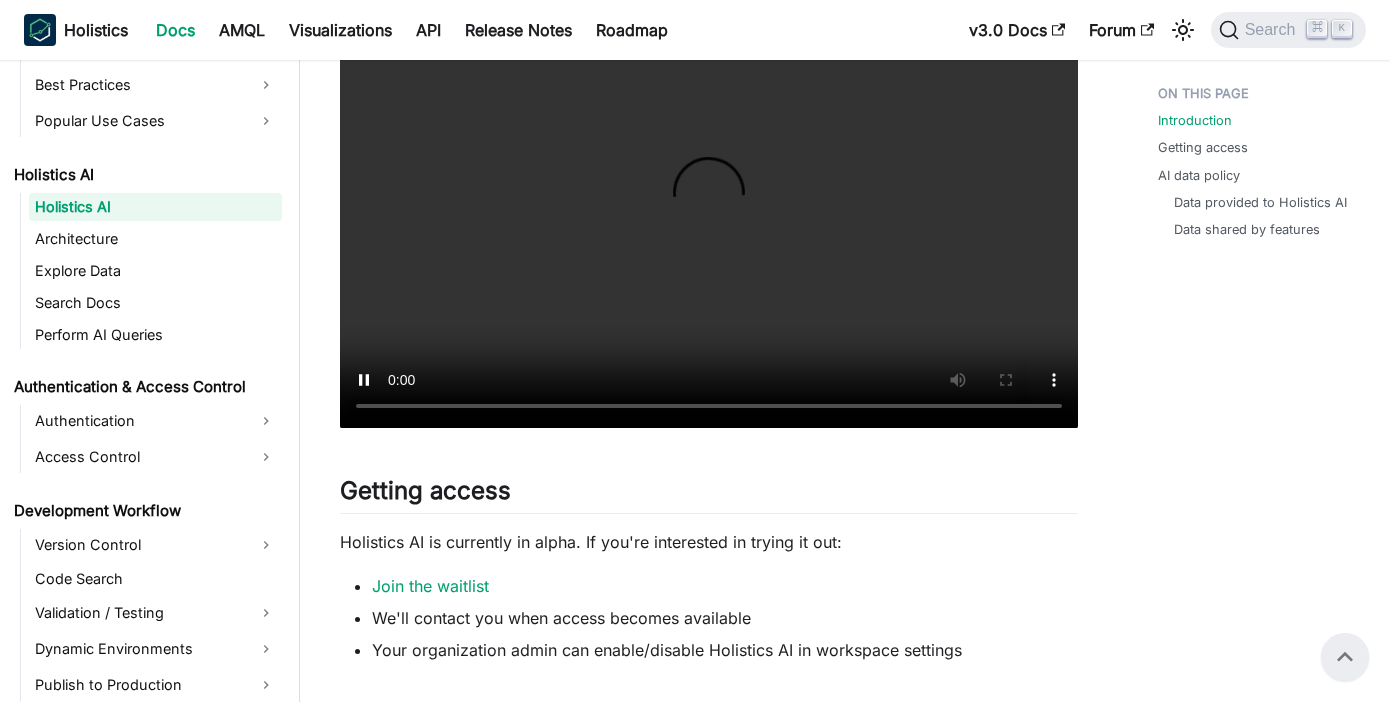 scroll, scrollTop: 549, scrollLeft: 0, axis: vertical 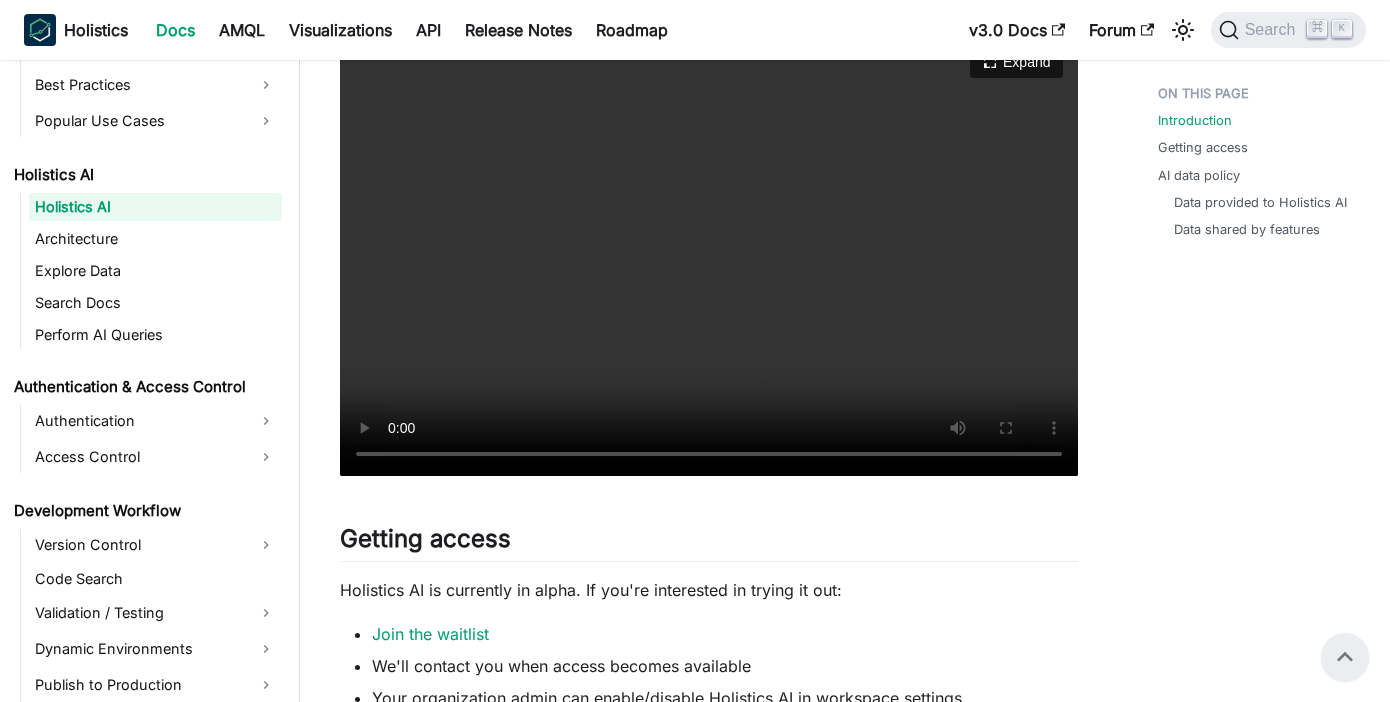 click on "Your browser does not support embedding video, but you can  download it ." at bounding box center (709, 253) 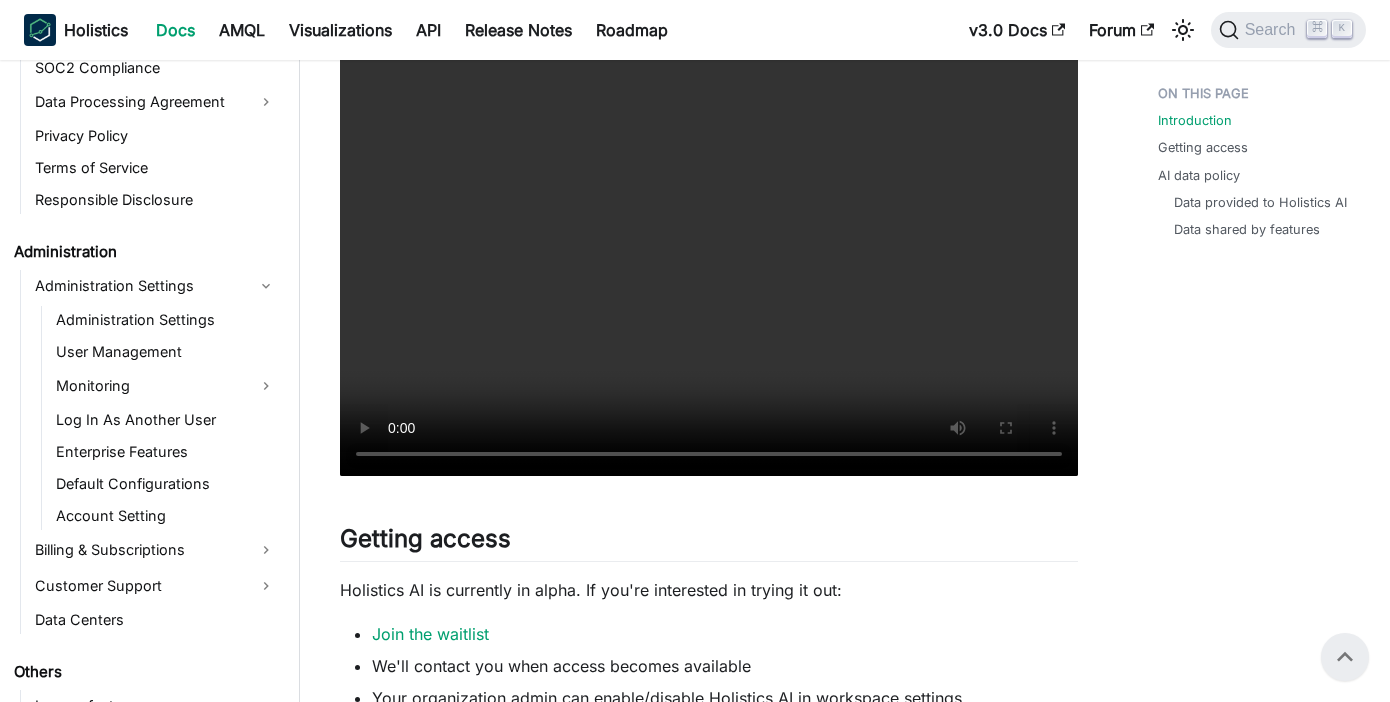 scroll, scrollTop: 2922, scrollLeft: 0, axis: vertical 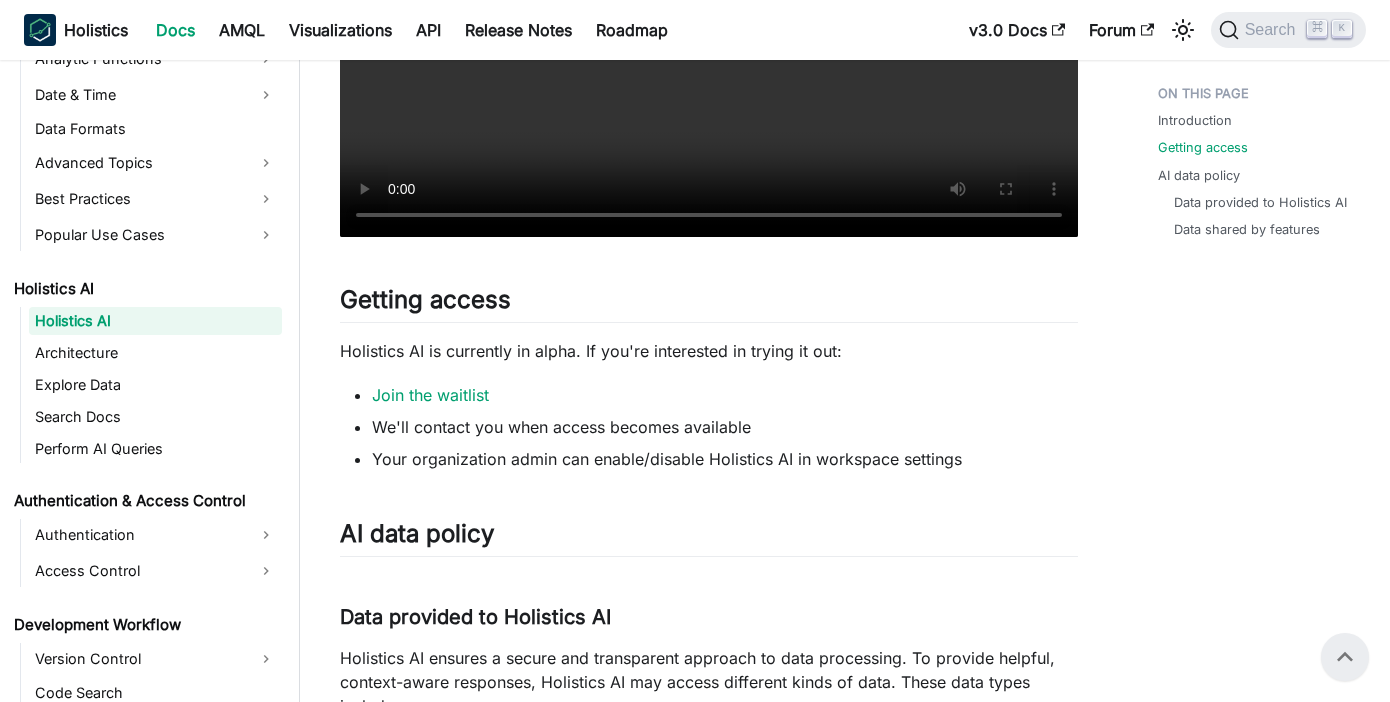 click on "Holistics AI" at bounding box center [155, 321] 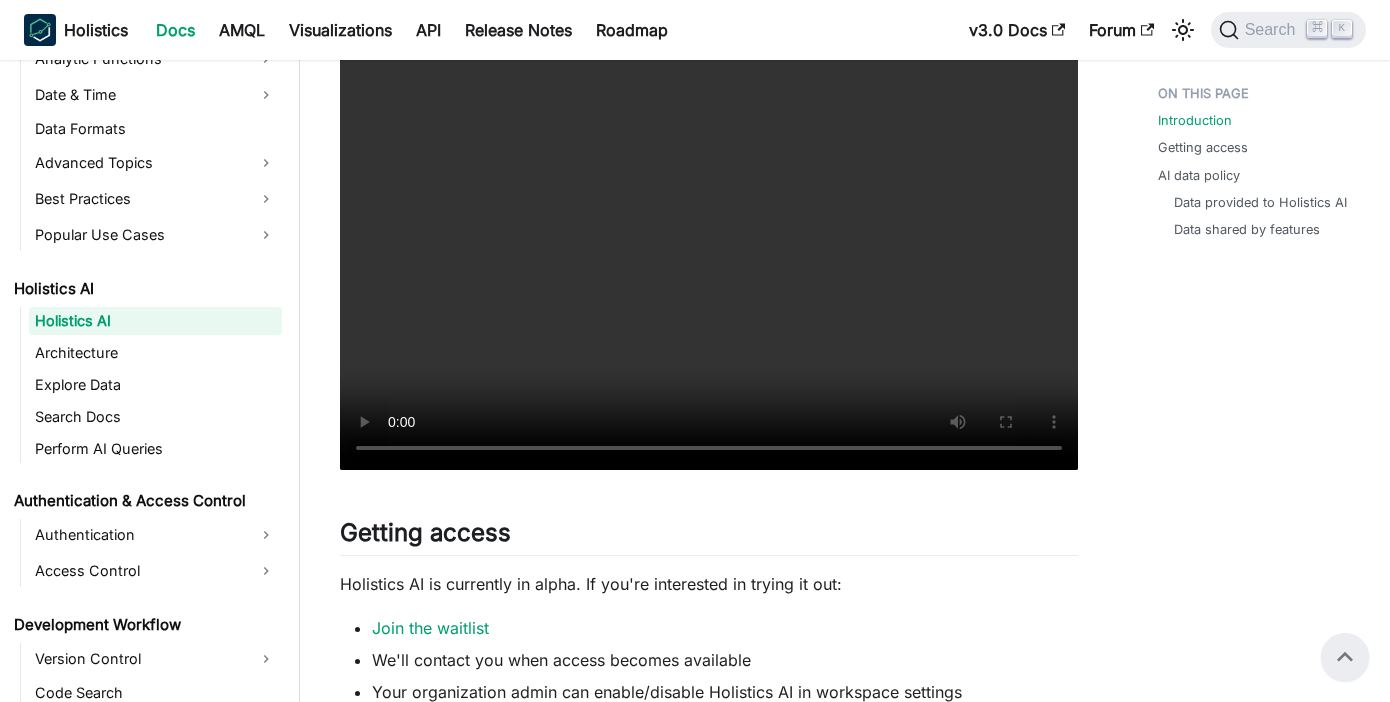 scroll, scrollTop: 424, scrollLeft: 0, axis: vertical 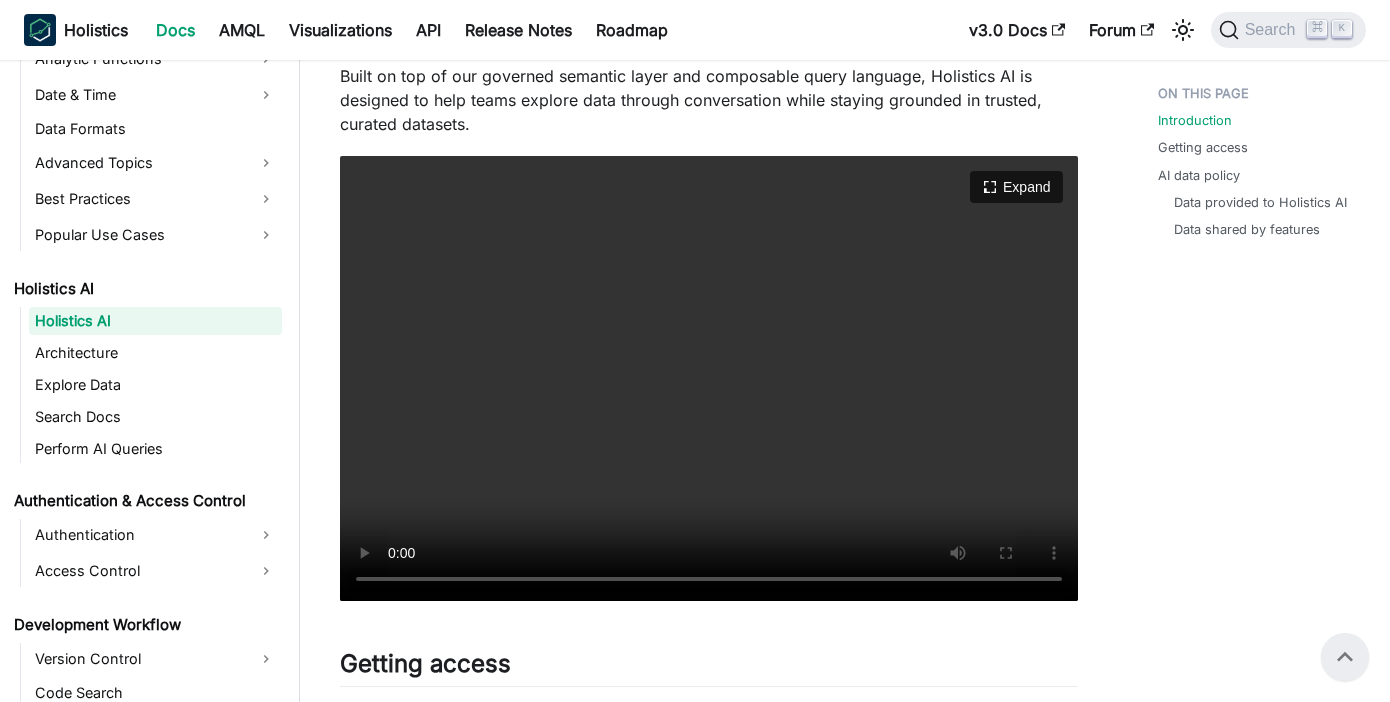 click on "Your browser does not support embedding video, but you can  download it ." at bounding box center (709, 378) 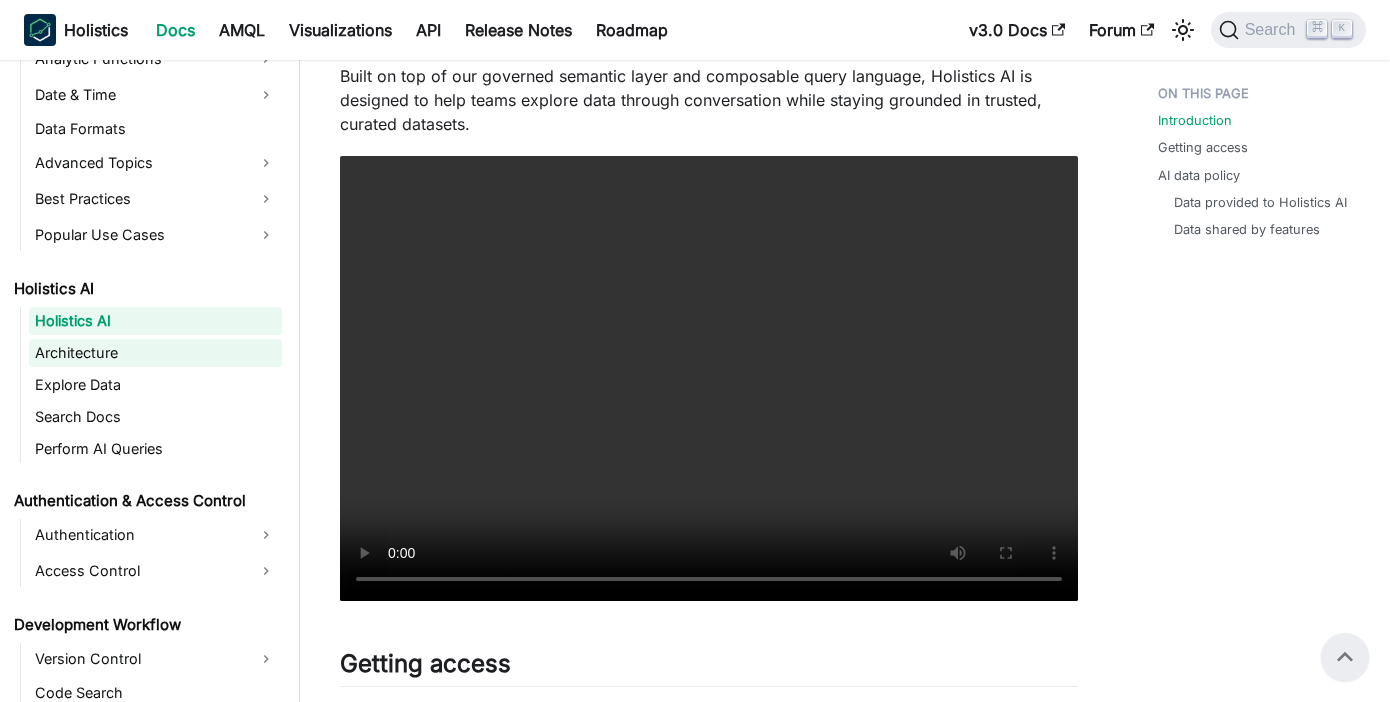 click on "Architecture" at bounding box center [155, 353] 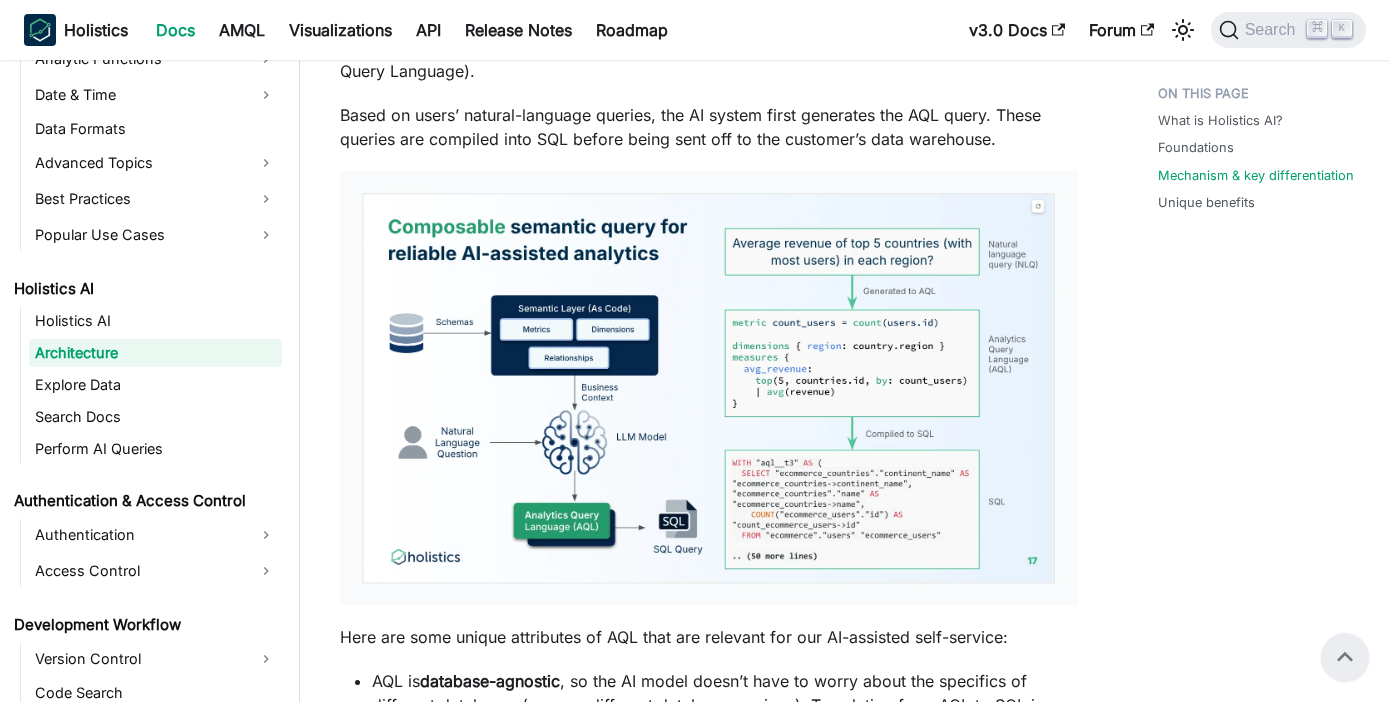 scroll, scrollTop: 1112, scrollLeft: 0, axis: vertical 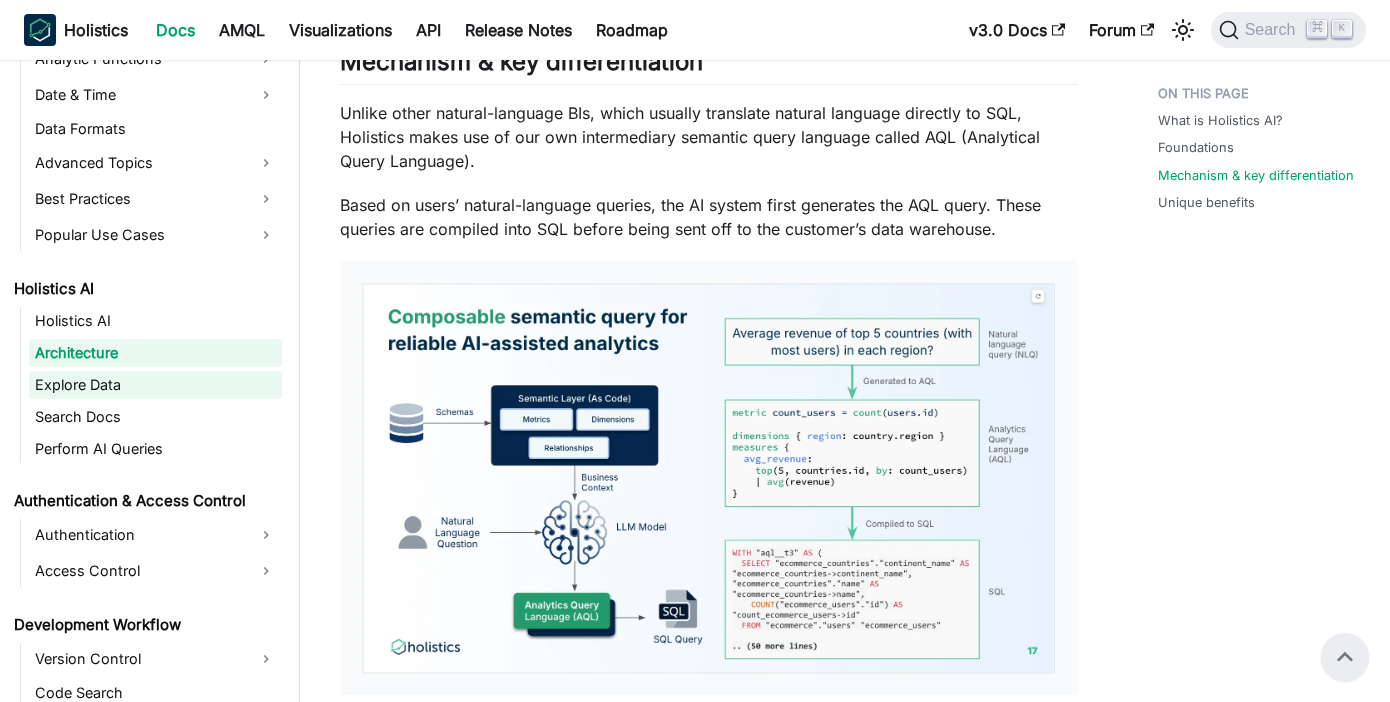click on "Explore Data" at bounding box center [155, 385] 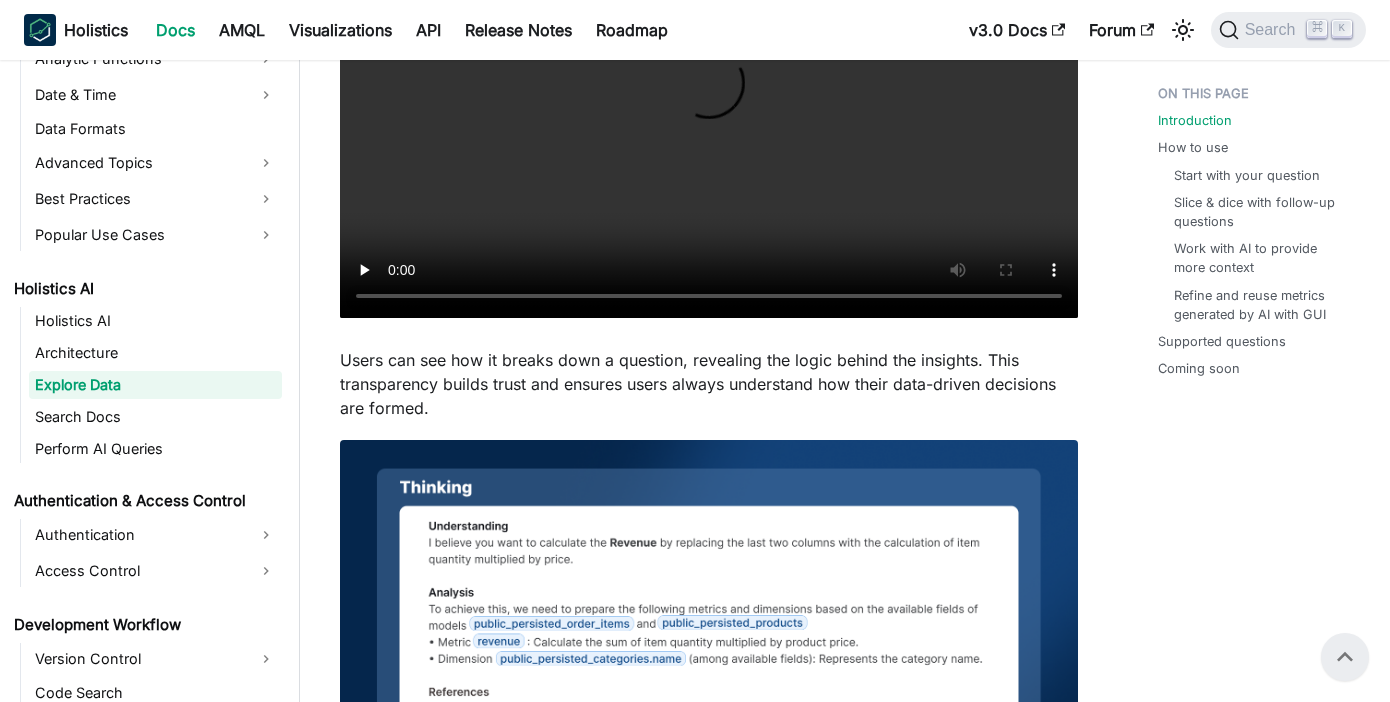 scroll, scrollTop: 313, scrollLeft: 0, axis: vertical 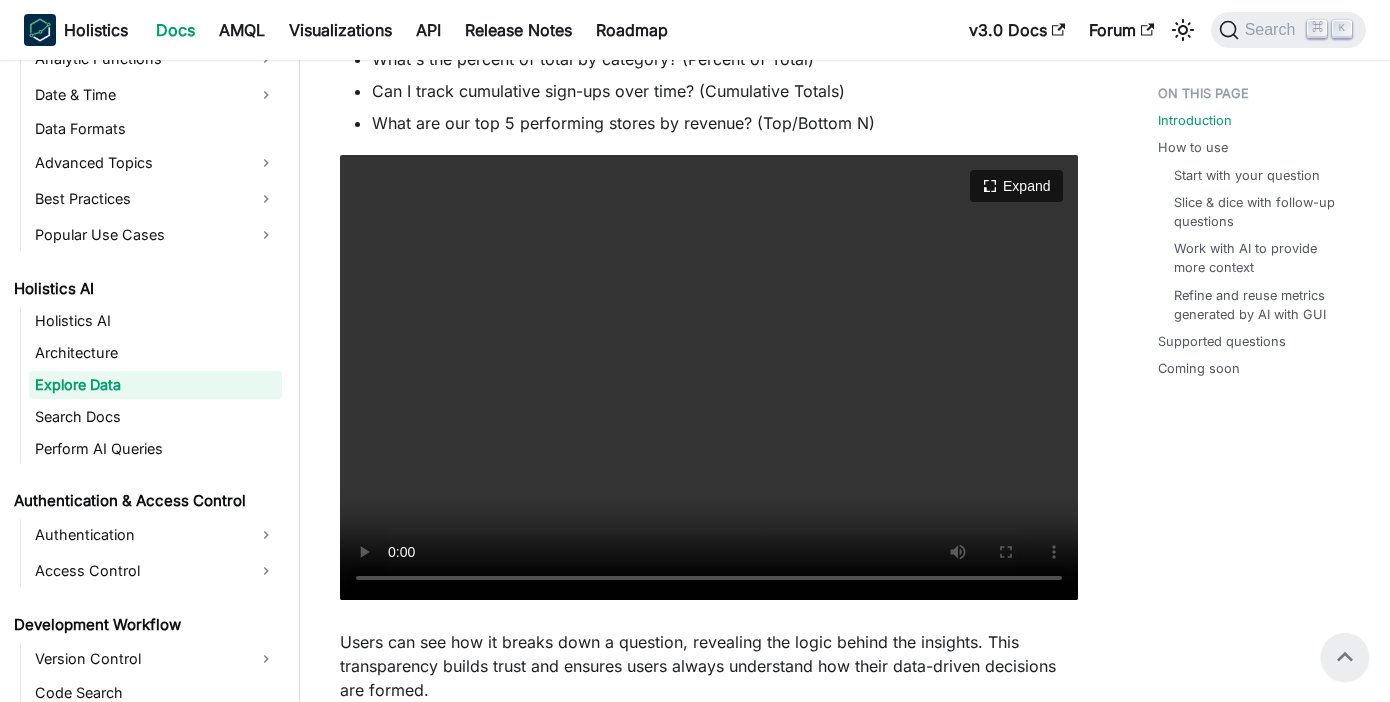 click on "Your browser does not support embedding video, but you can  download it ." at bounding box center (709, 377) 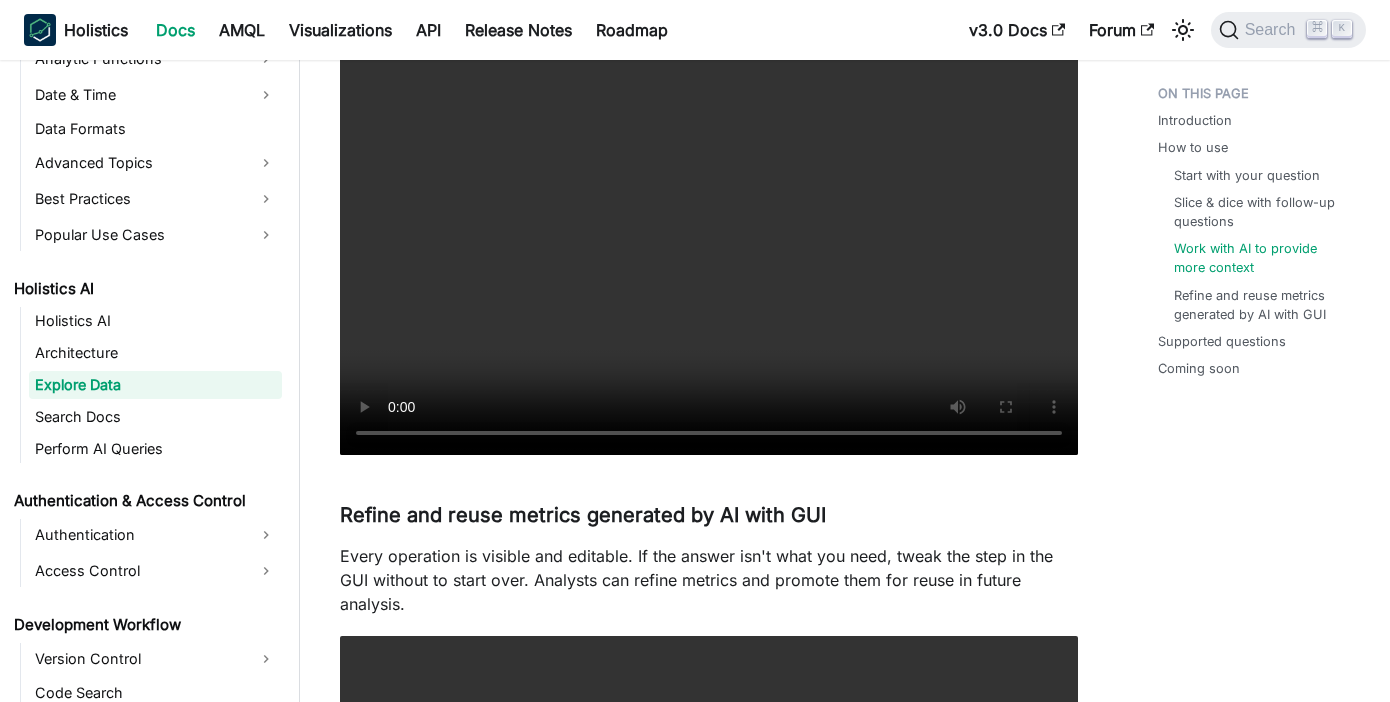 scroll, scrollTop: 2917, scrollLeft: 0, axis: vertical 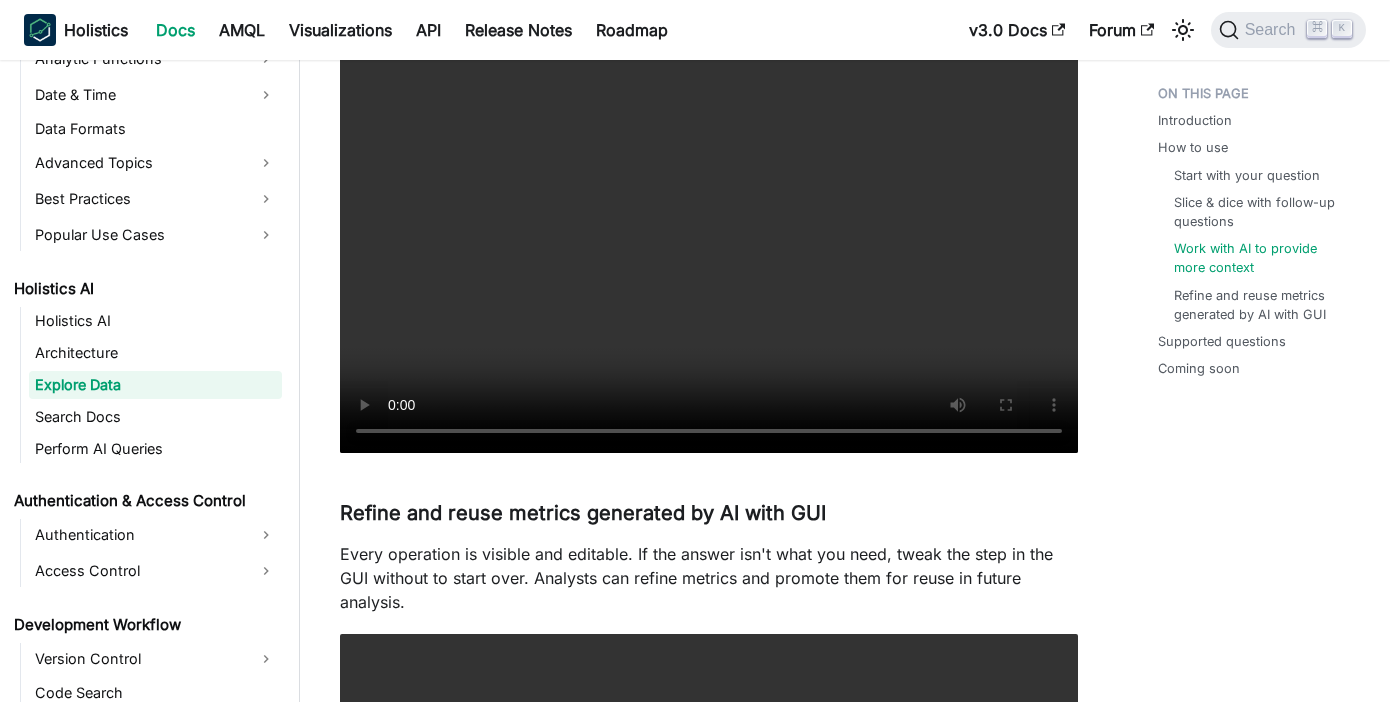 click on "Your browser does not support embedding video, but you can  download it ." at bounding box center [709, 230] 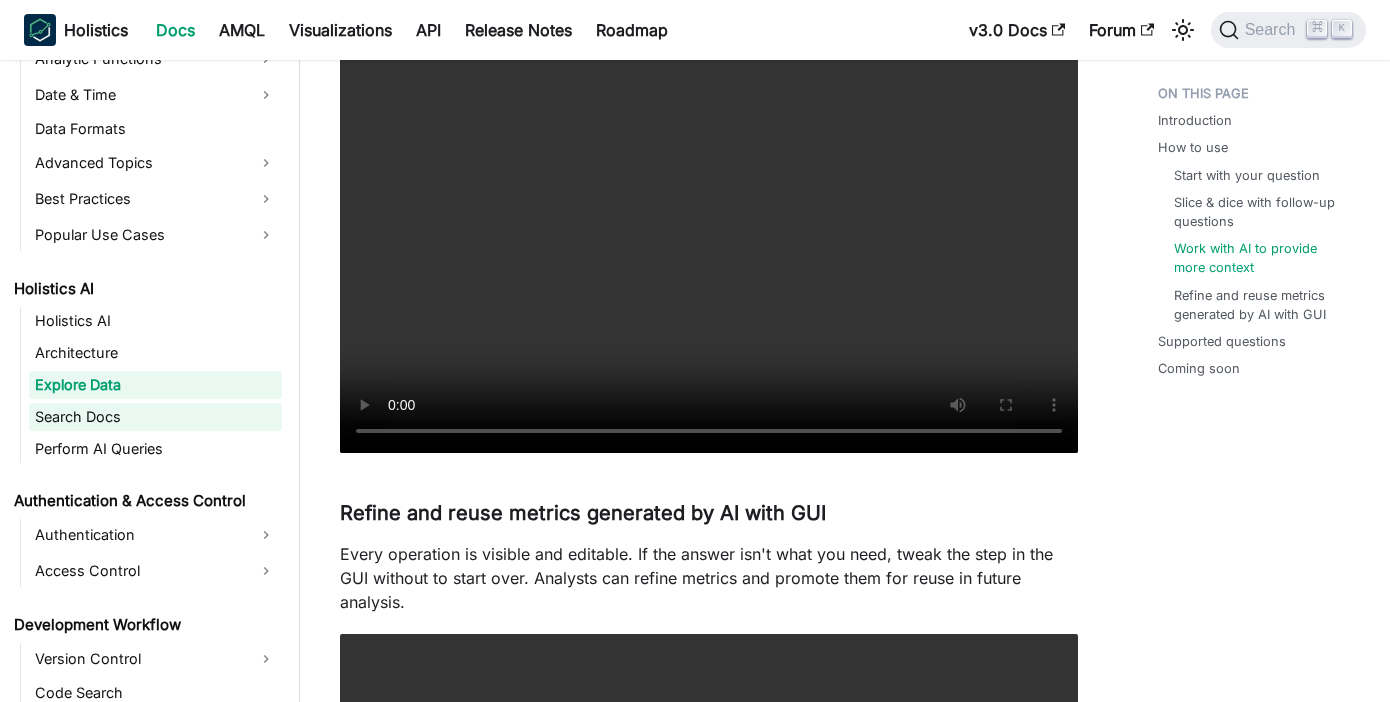 click on "Search Docs" at bounding box center [155, 417] 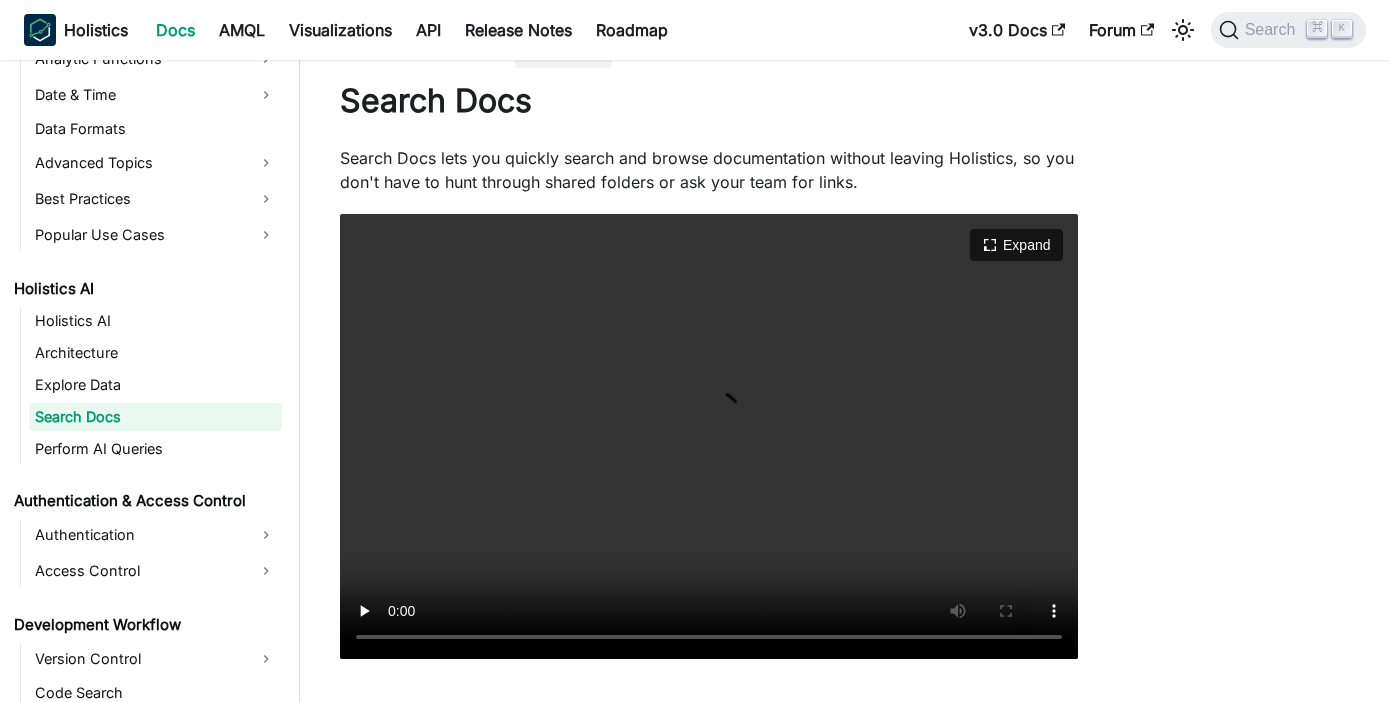 scroll, scrollTop: 38, scrollLeft: 0, axis: vertical 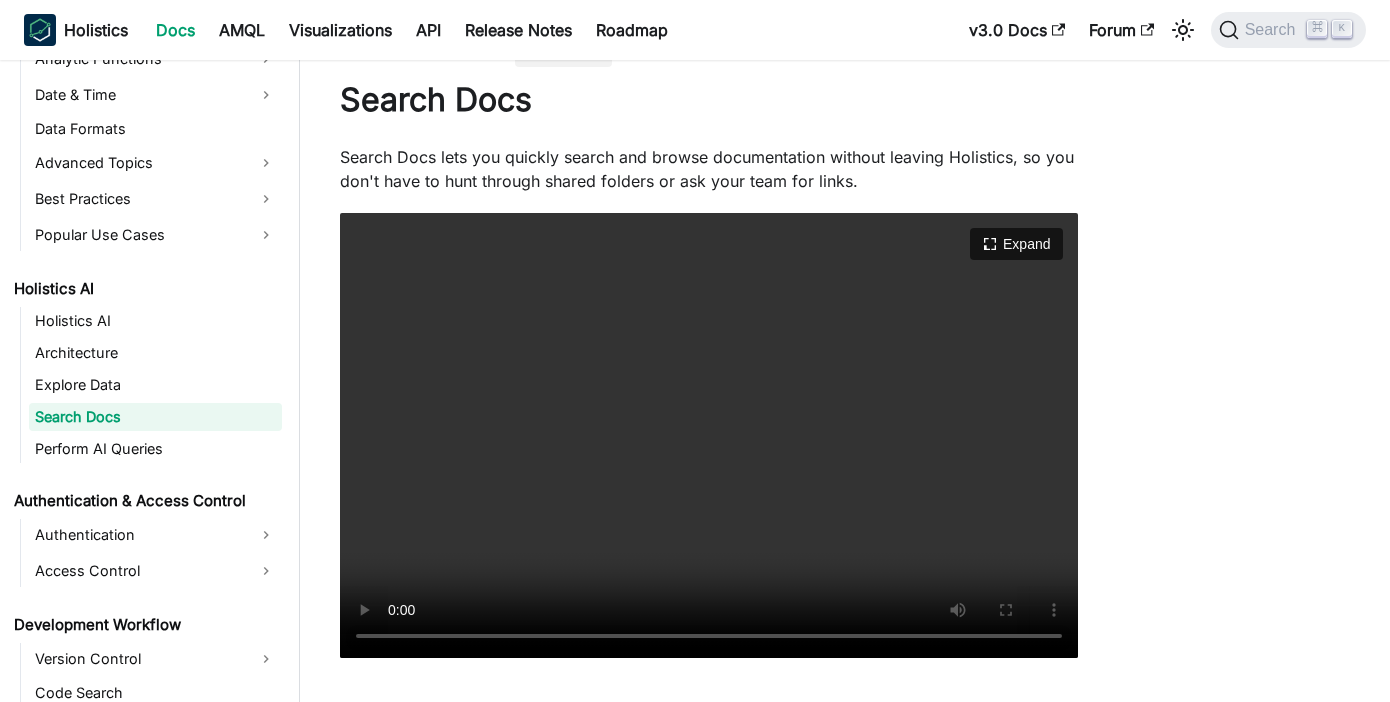 click on "Your browser does not support embedding video, but you can  download it ." at bounding box center (709, 435) 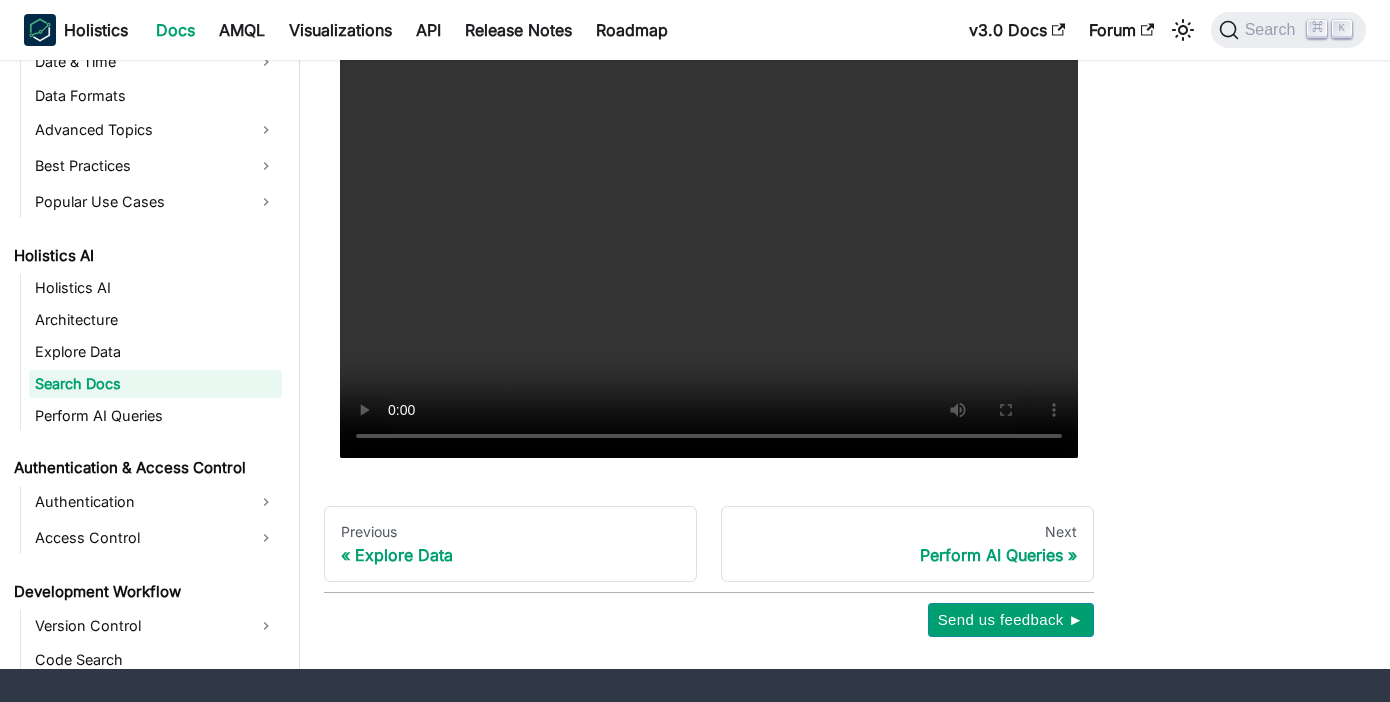 scroll, scrollTop: 242, scrollLeft: 0, axis: vertical 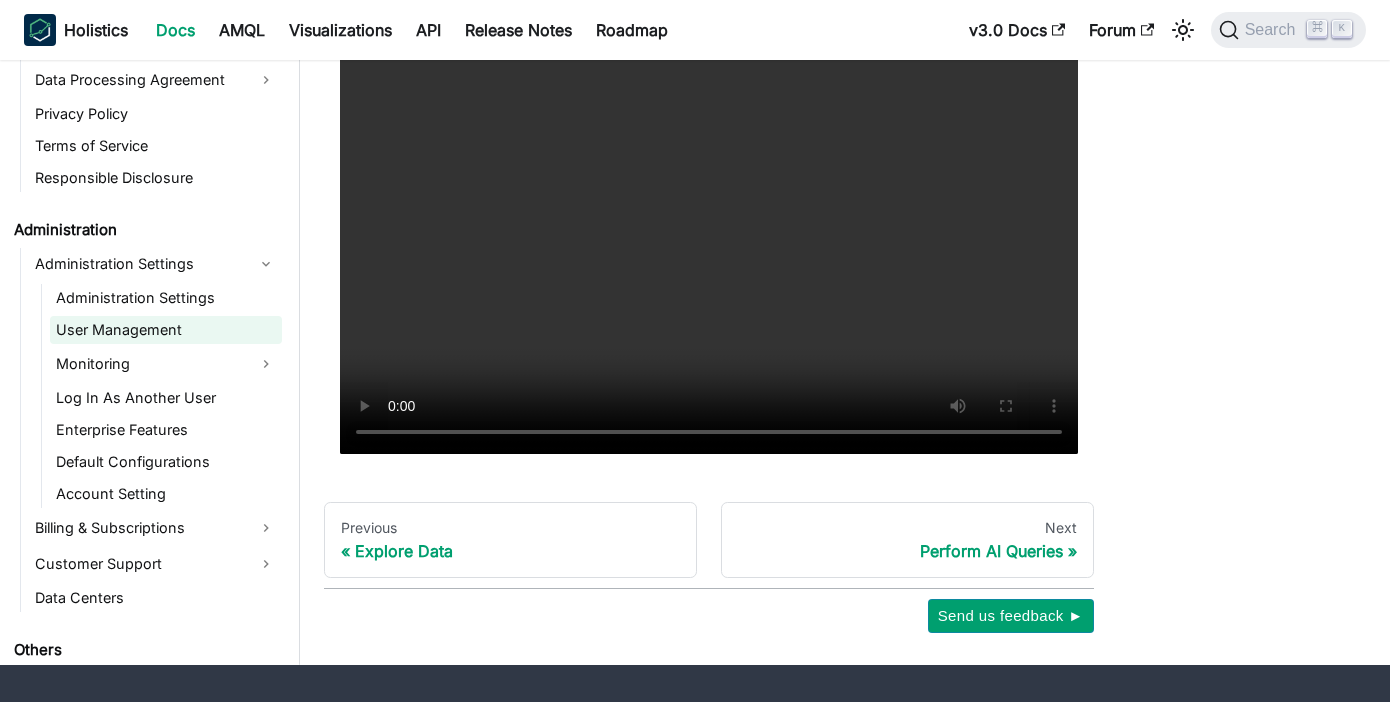 click on "User Management" at bounding box center (166, 330) 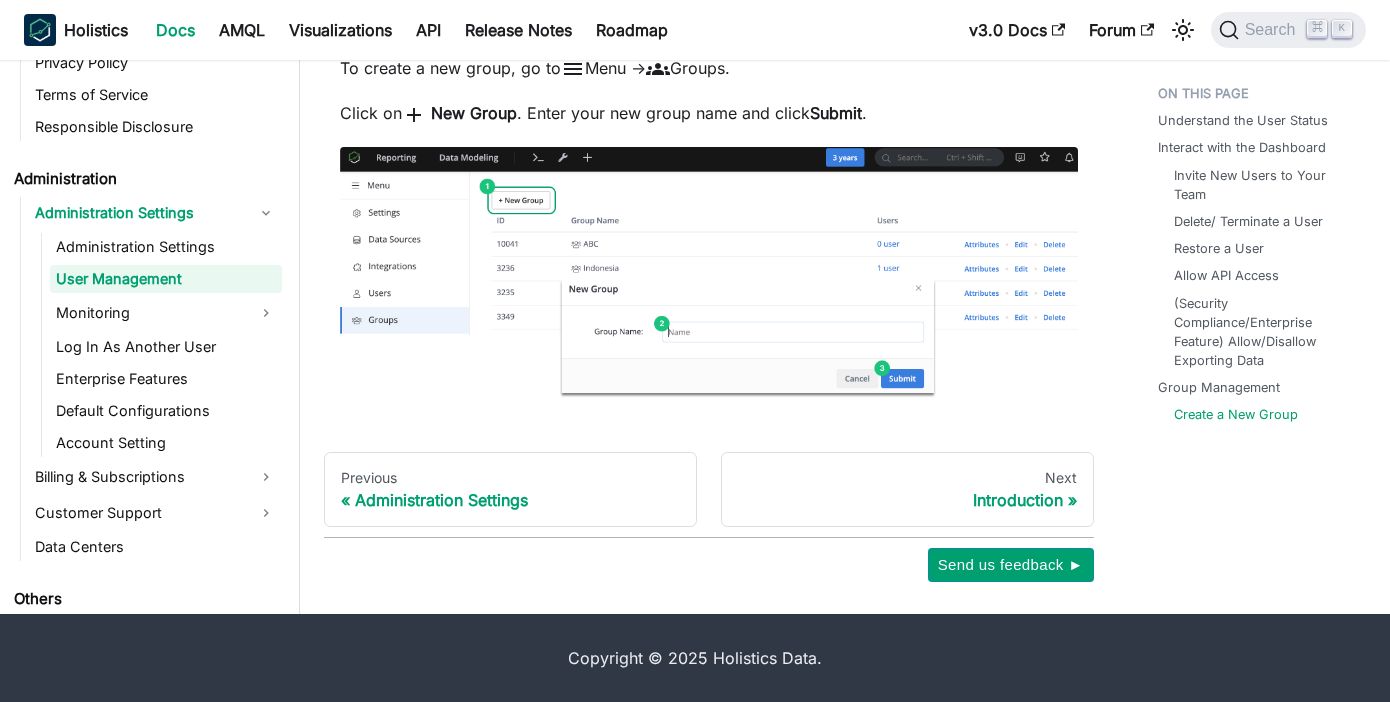 scroll, scrollTop: 6148, scrollLeft: 0, axis: vertical 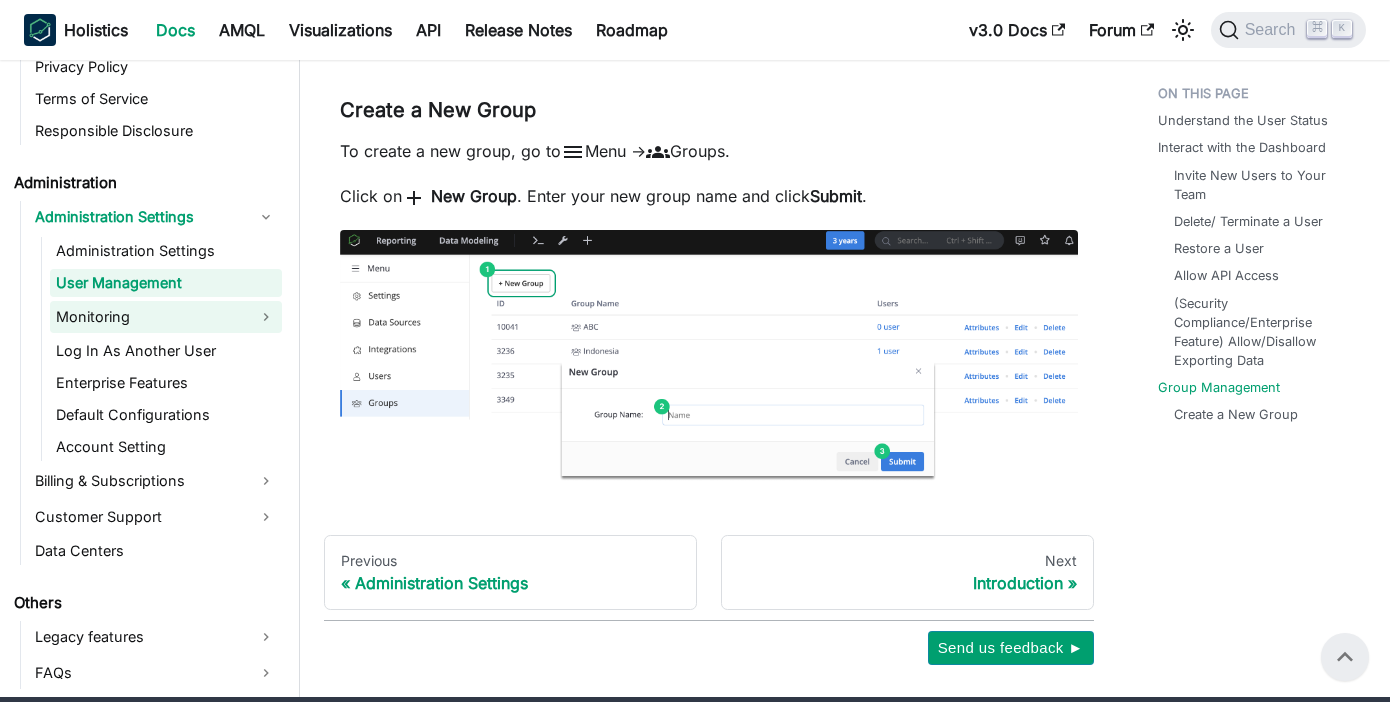 click on "Monitoring" at bounding box center (166, 317) 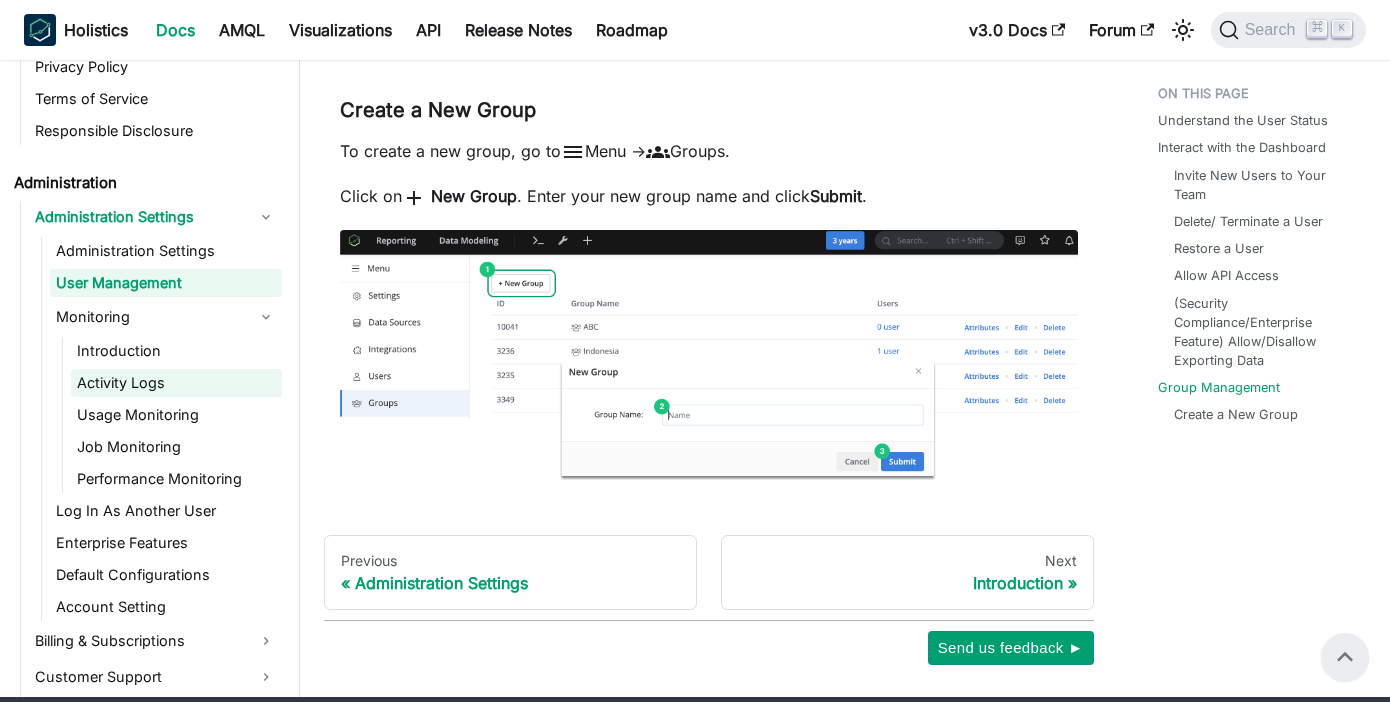 click on "Activity Logs" at bounding box center [176, 383] 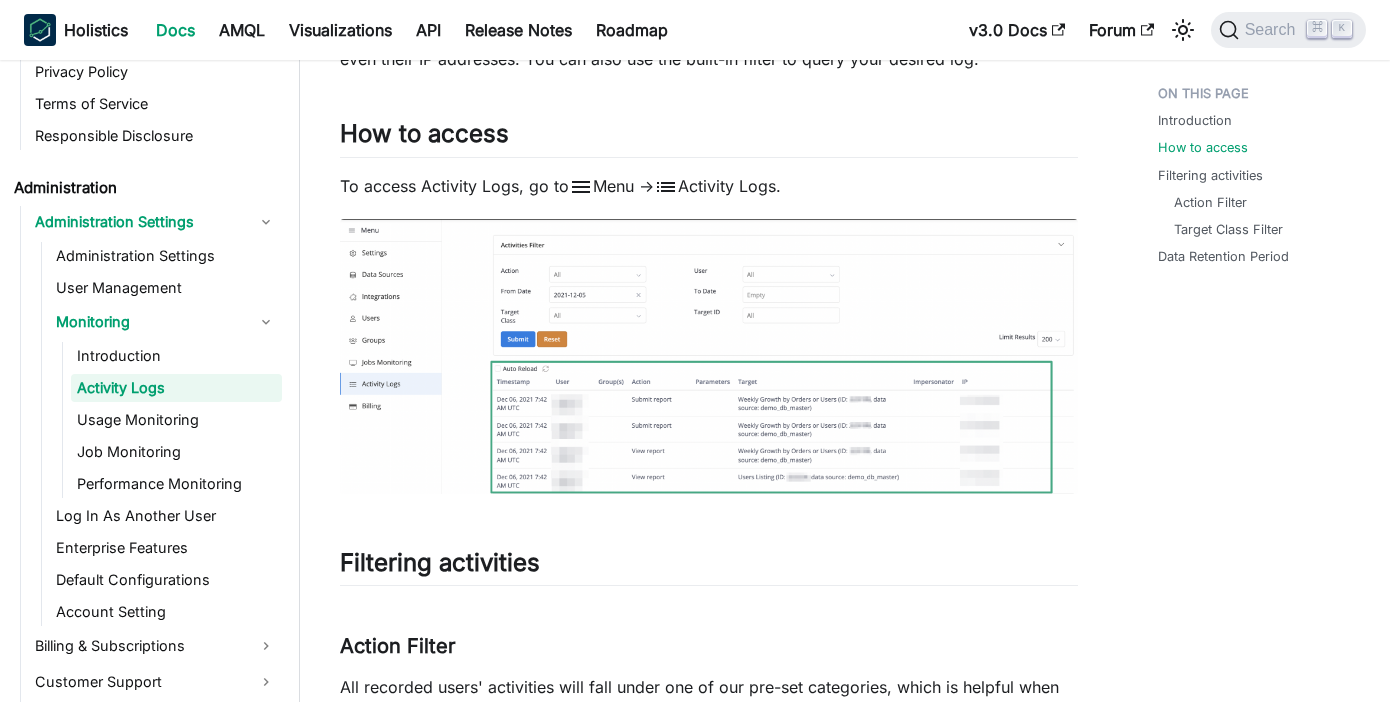 scroll, scrollTop: 264, scrollLeft: 0, axis: vertical 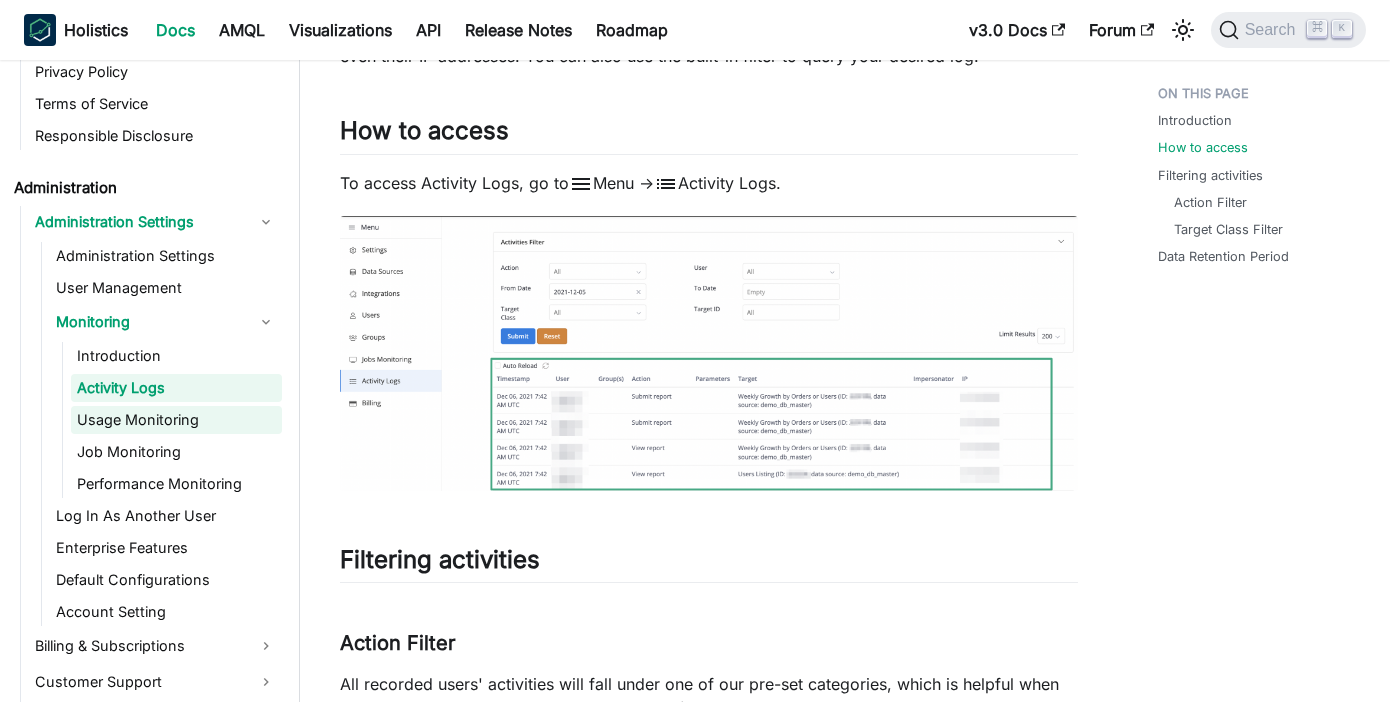 click on "Usage Monitoring" at bounding box center [176, 420] 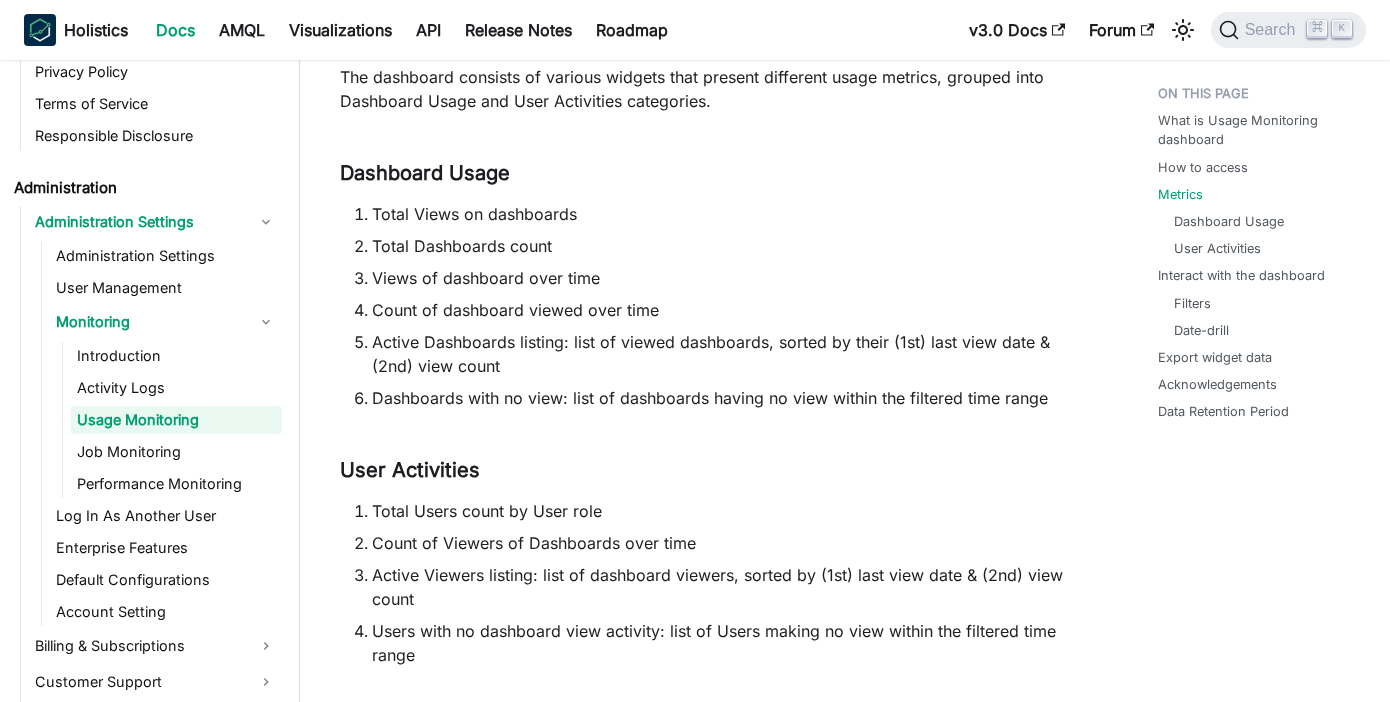 scroll, scrollTop: 1295, scrollLeft: 0, axis: vertical 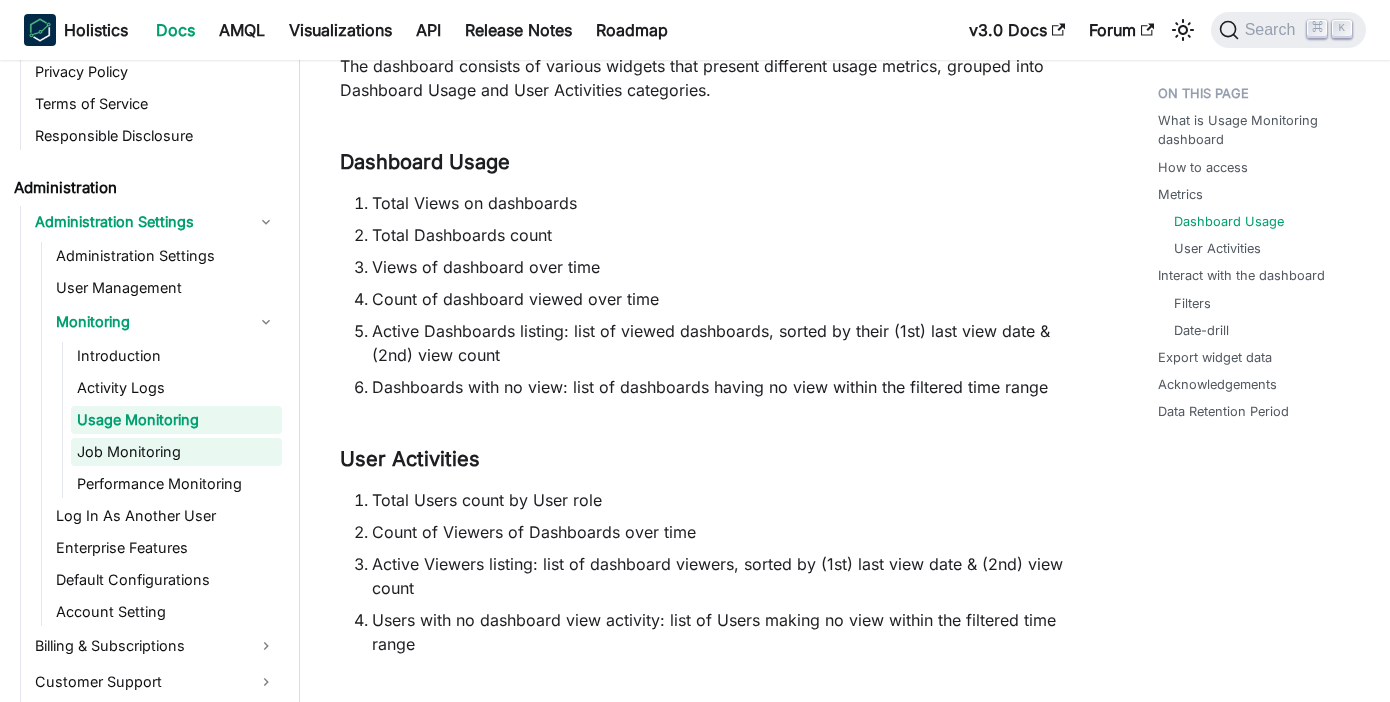 click on "Job Monitoring" at bounding box center [176, 452] 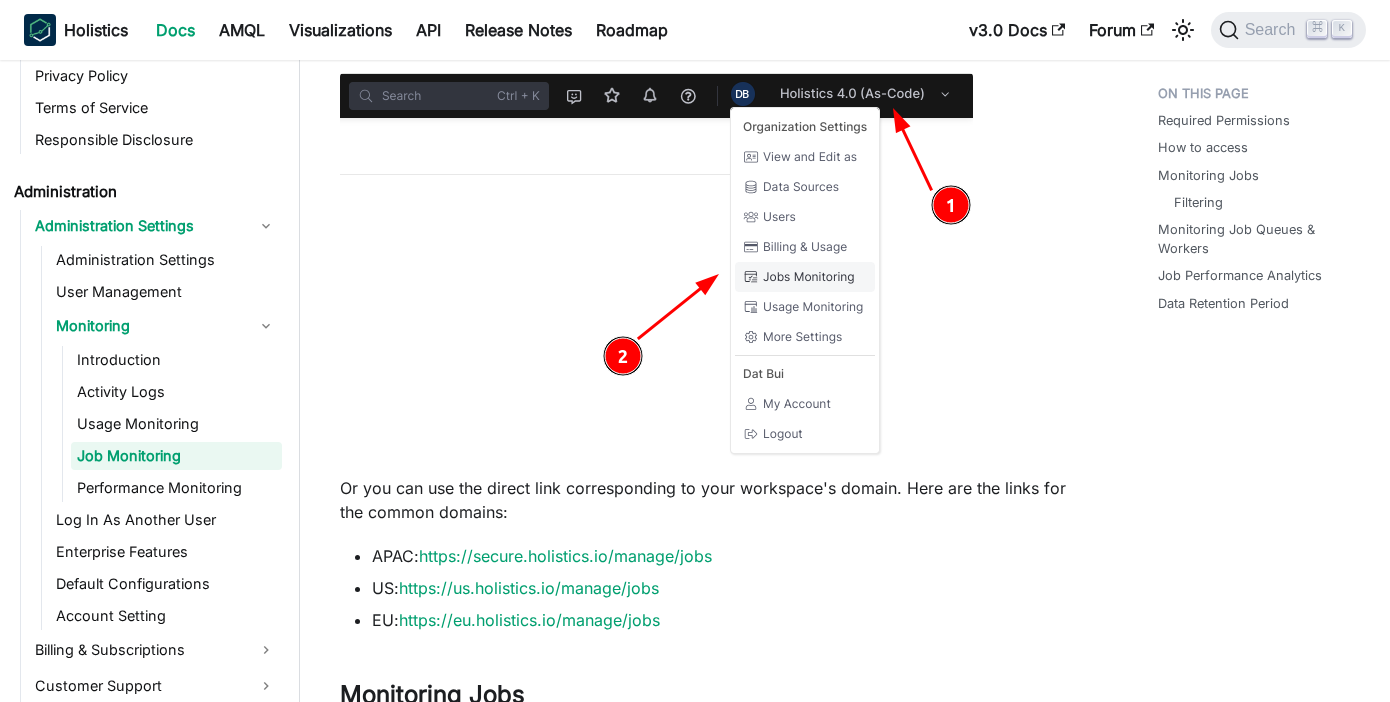 scroll, scrollTop: 0, scrollLeft: 0, axis: both 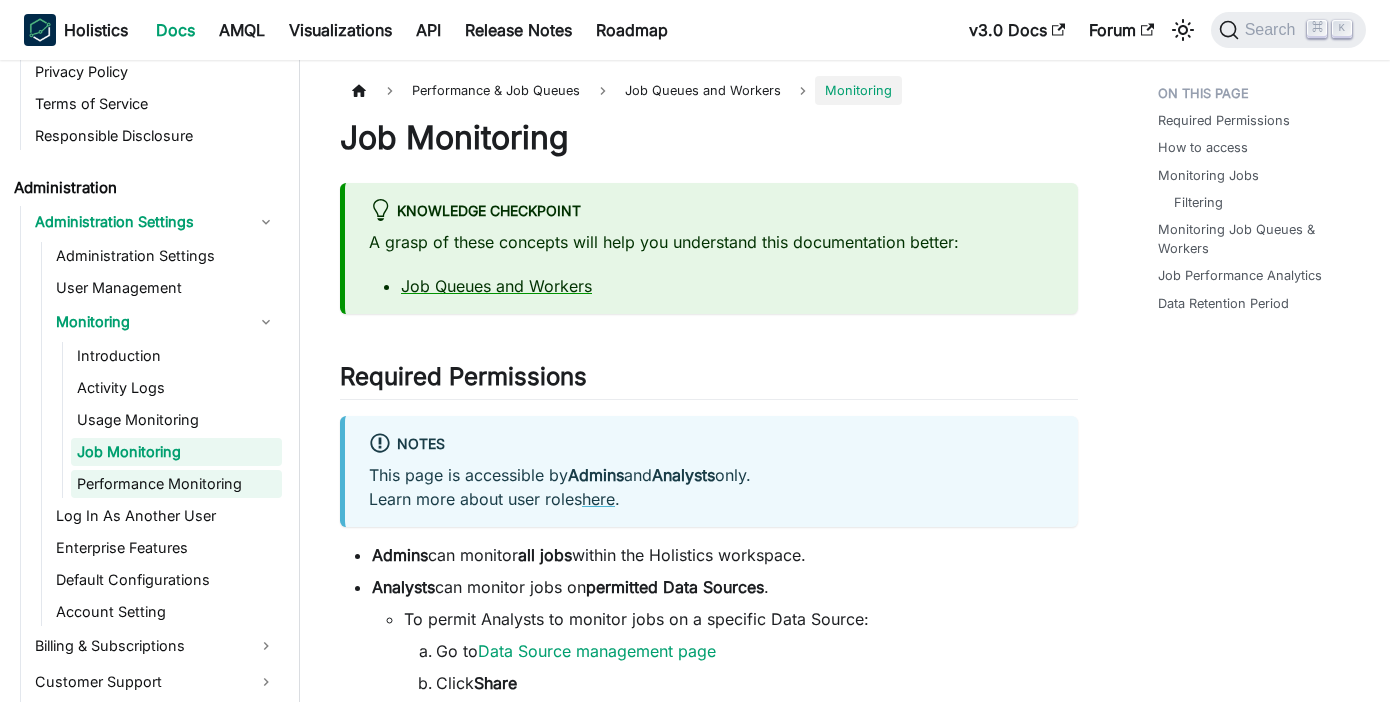 click on "Performance Monitoring" at bounding box center (176, 484) 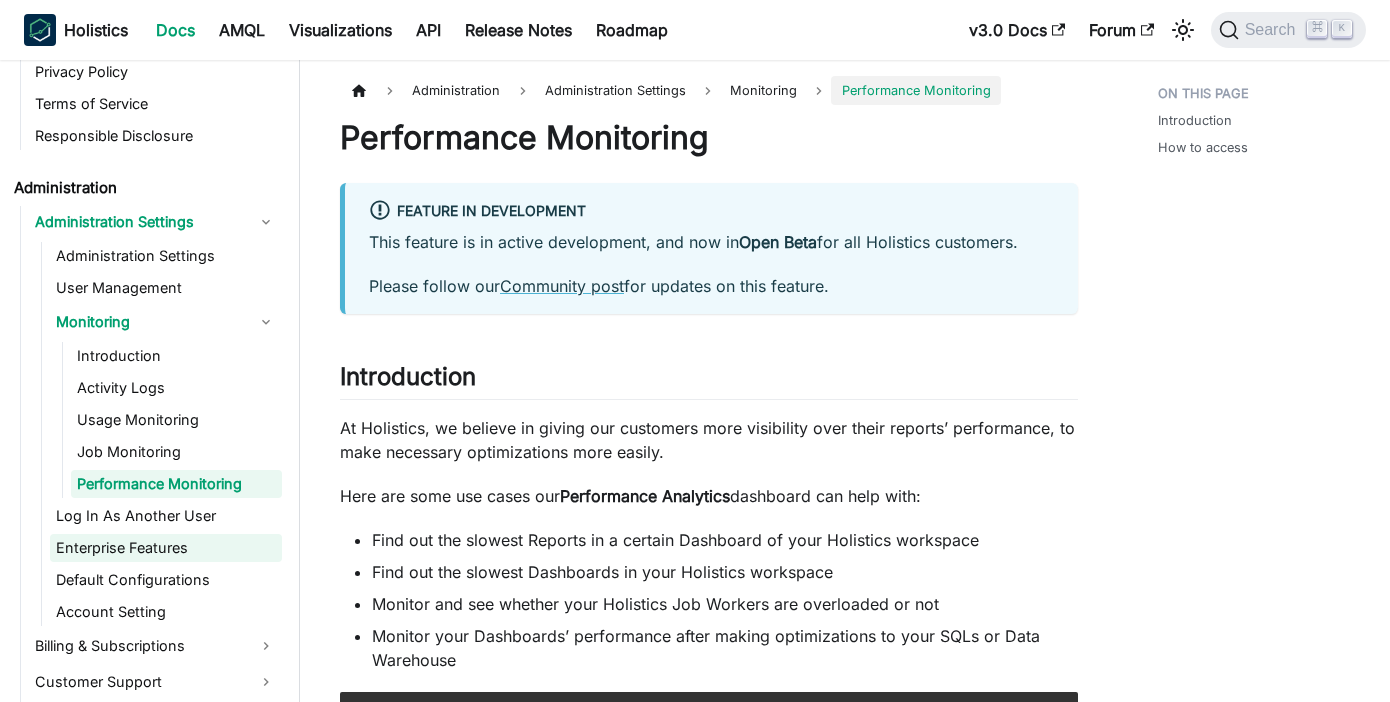 click on "Enterprise Features" at bounding box center [166, 548] 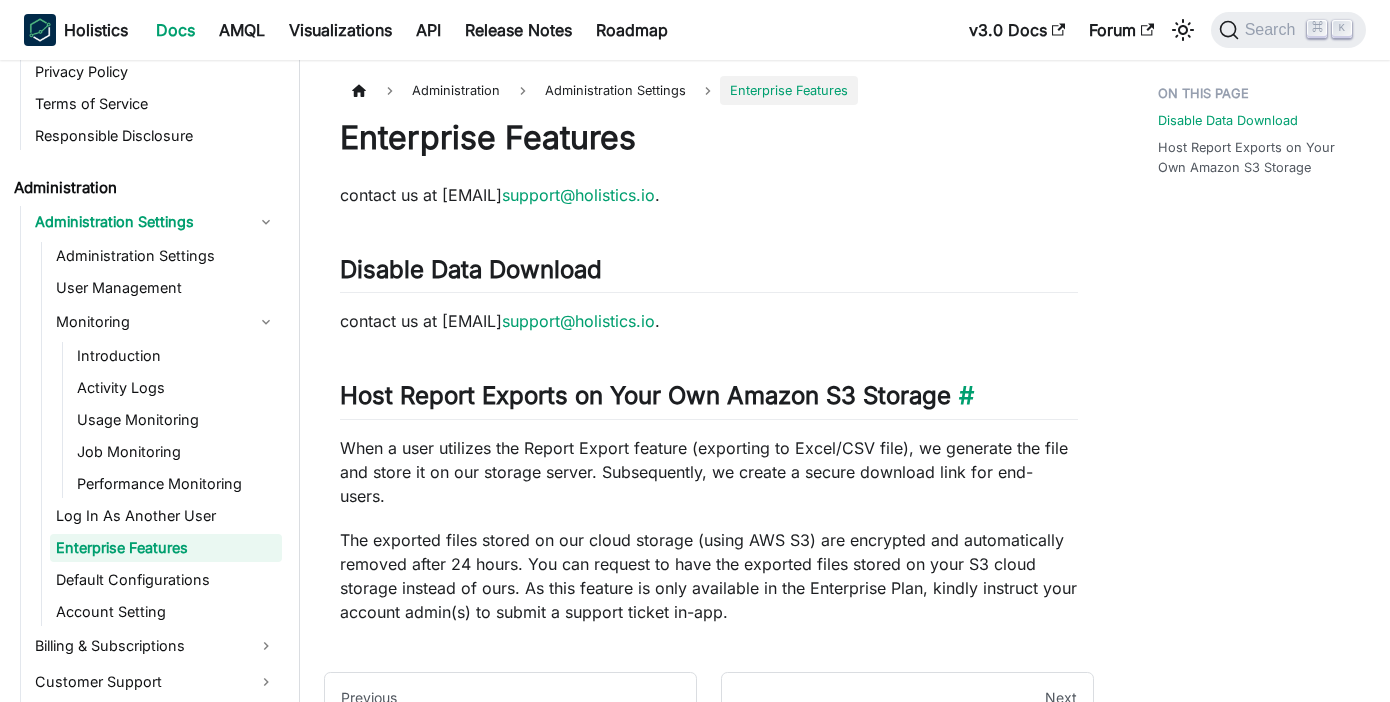 scroll, scrollTop: 268, scrollLeft: 0, axis: vertical 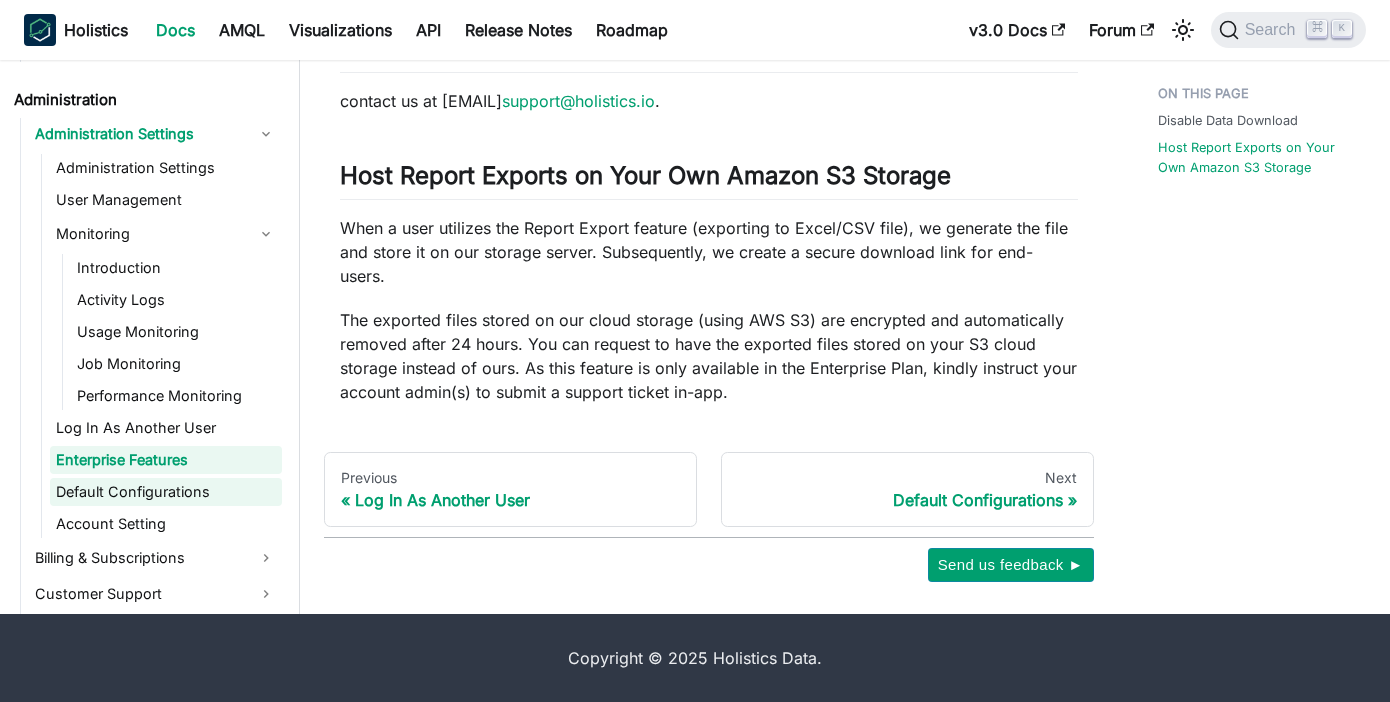 click on "Default Configurations" at bounding box center [166, 492] 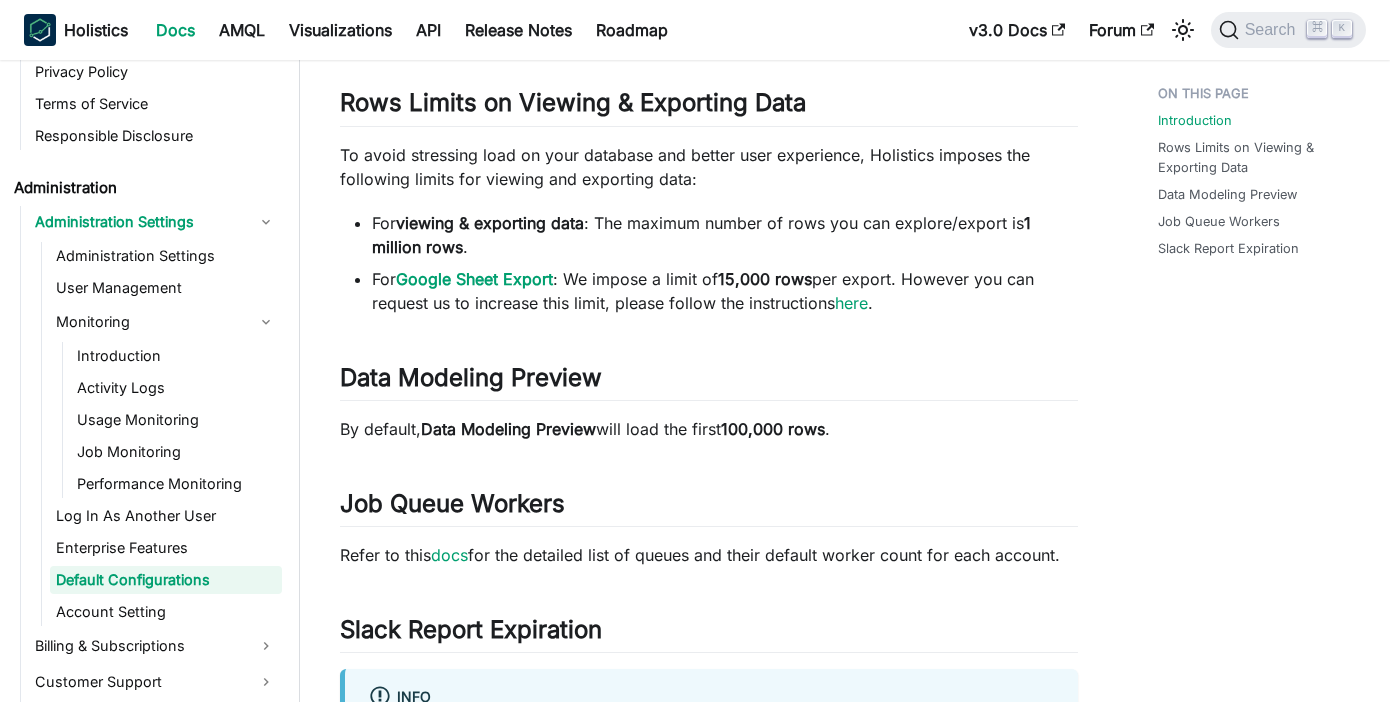 scroll, scrollTop: 0, scrollLeft: 0, axis: both 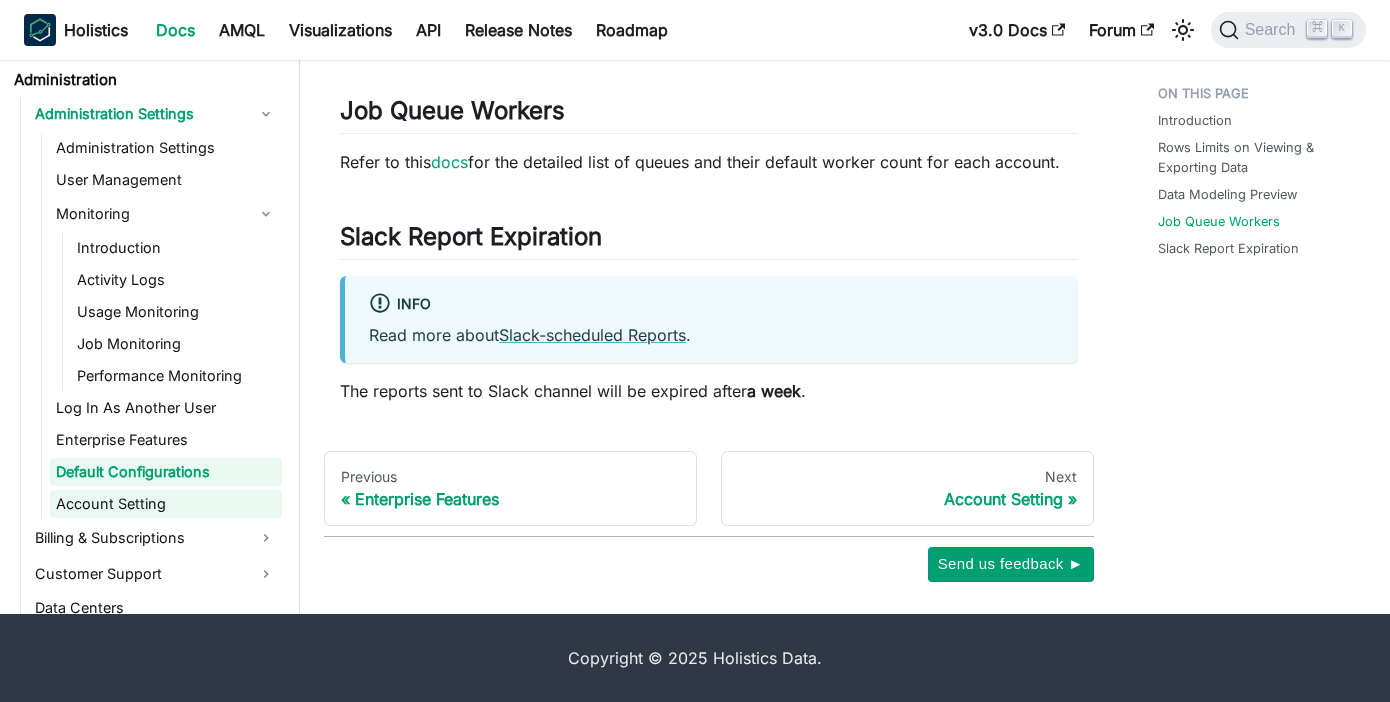 click on "Account Setting" at bounding box center (166, 504) 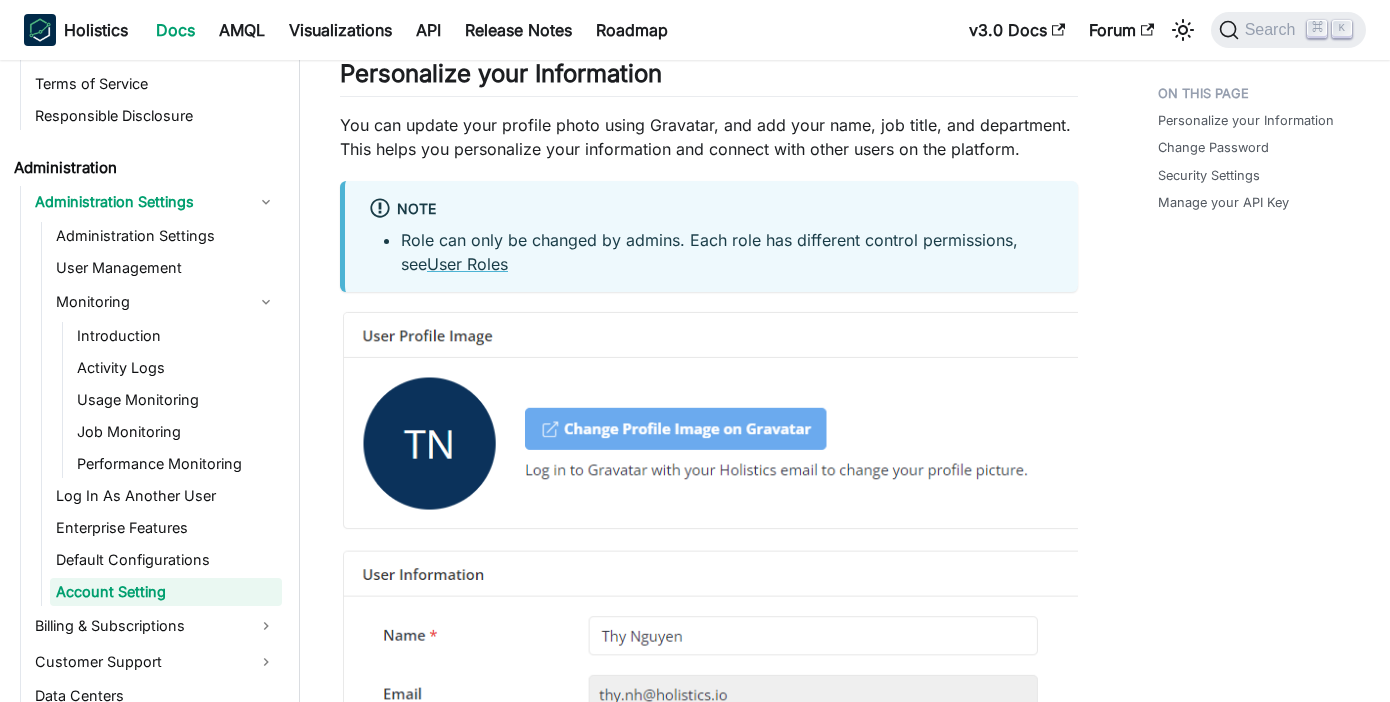 scroll, scrollTop: 0, scrollLeft: 0, axis: both 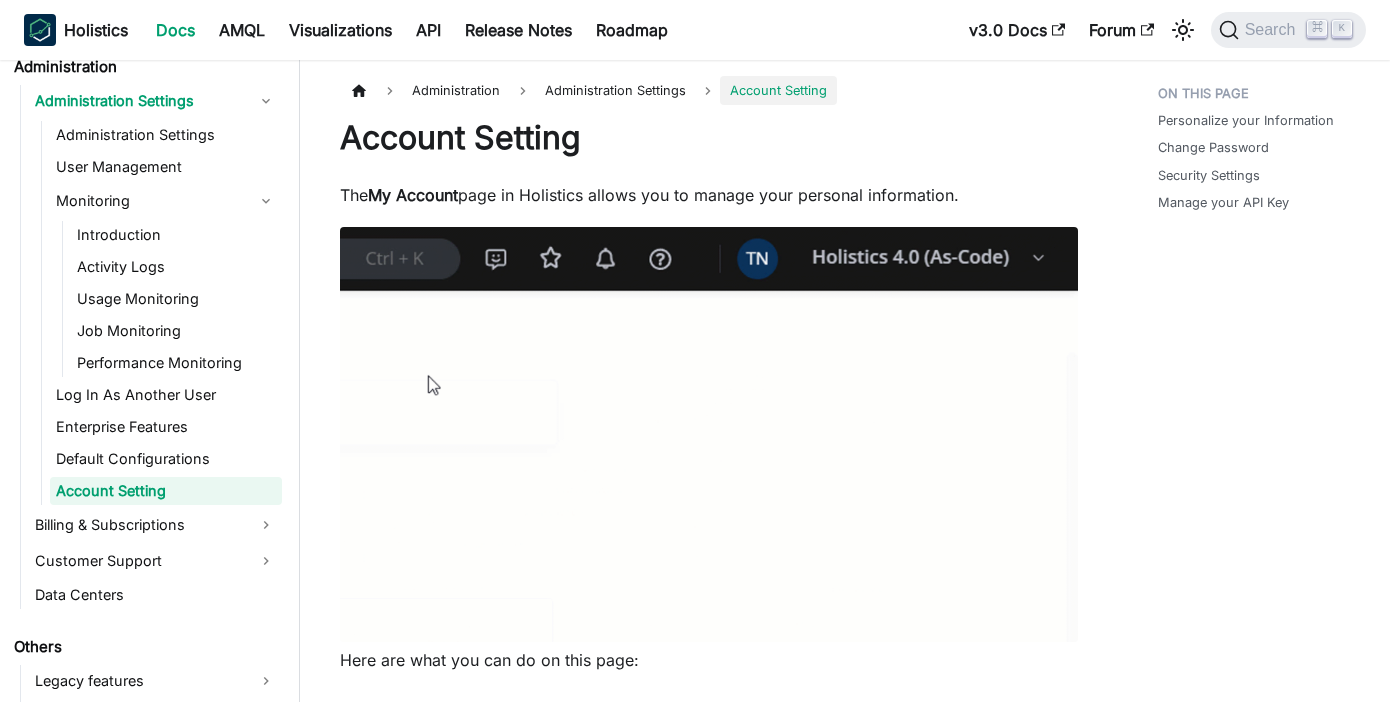 click at bounding box center (709, 434) 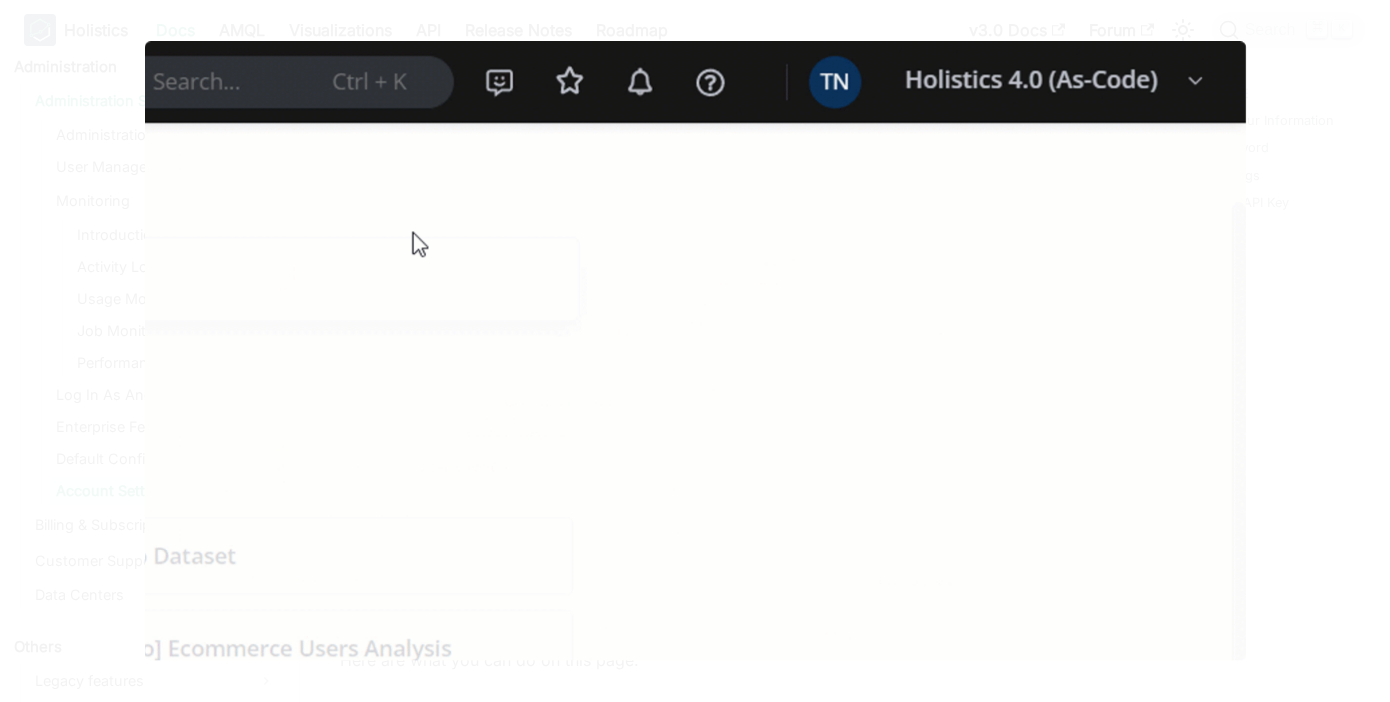 click at bounding box center [695, 350] 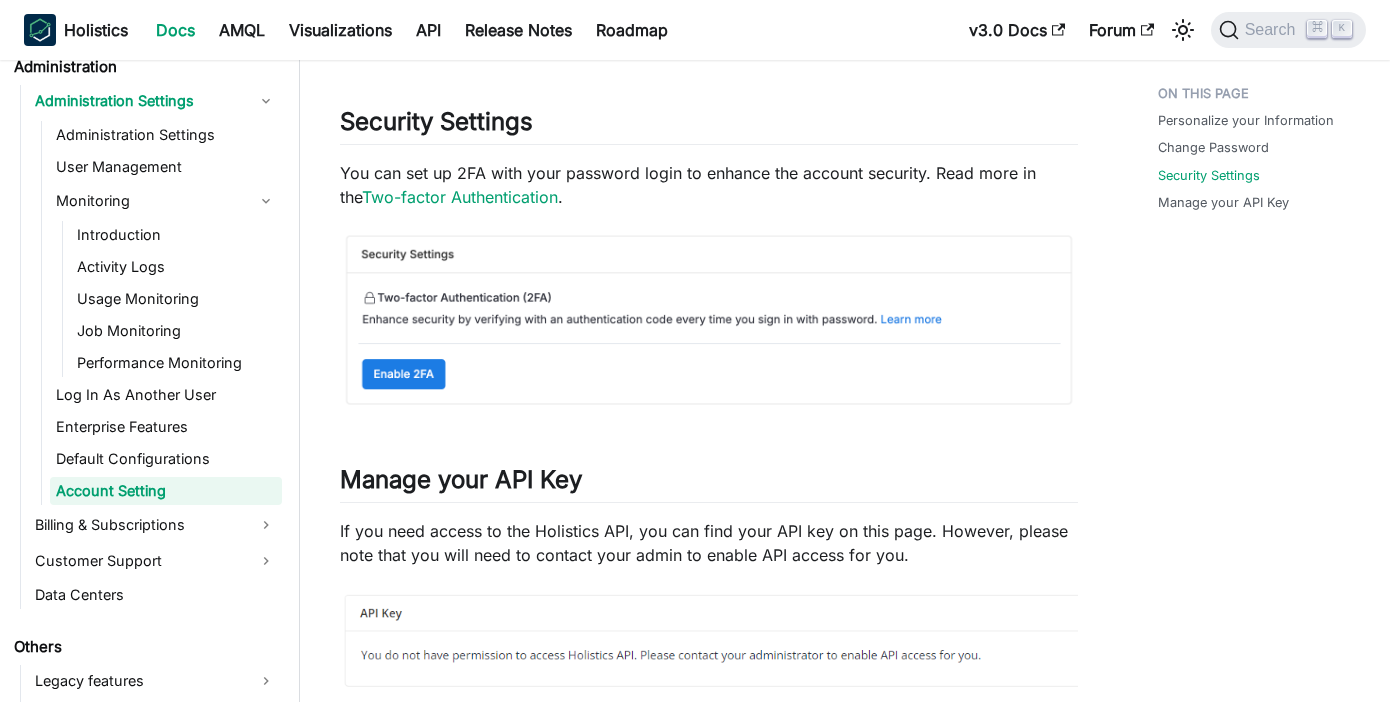 scroll, scrollTop: 2355, scrollLeft: 0, axis: vertical 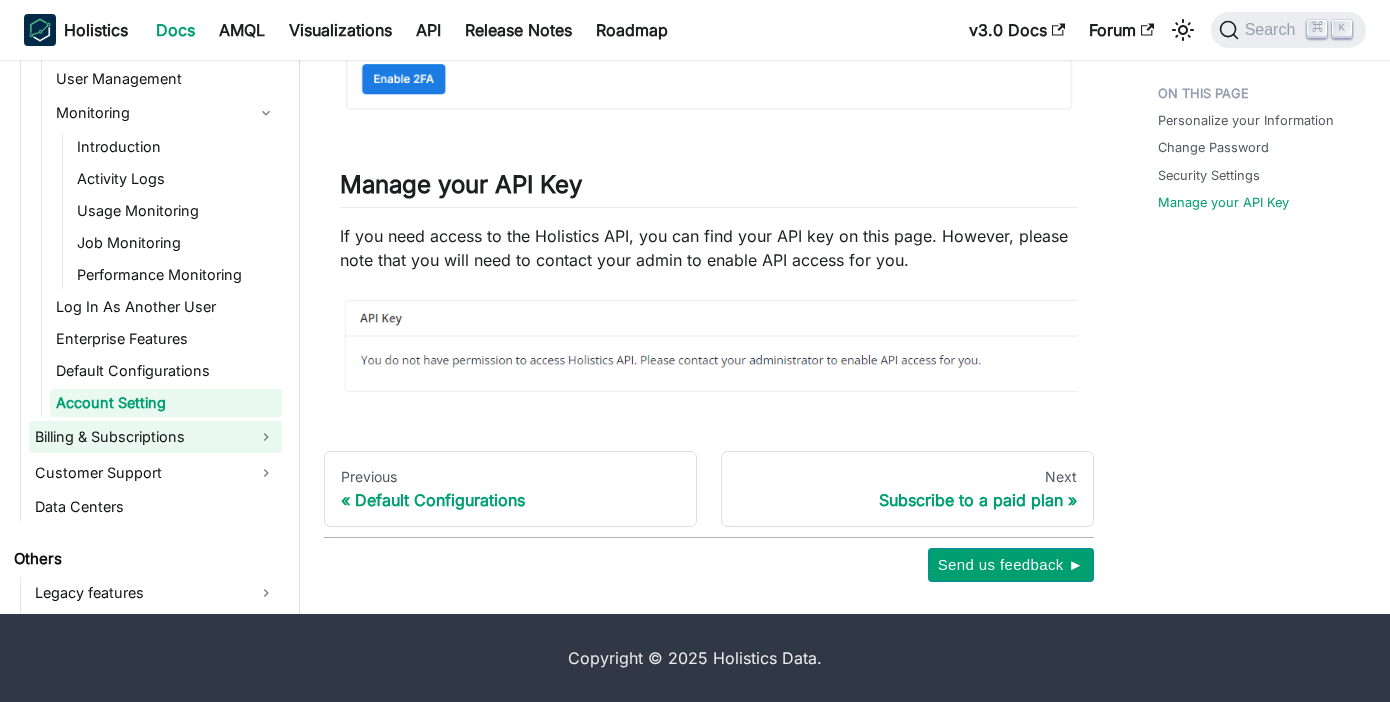 click on "Billing & Subscriptions" at bounding box center (155, 437) 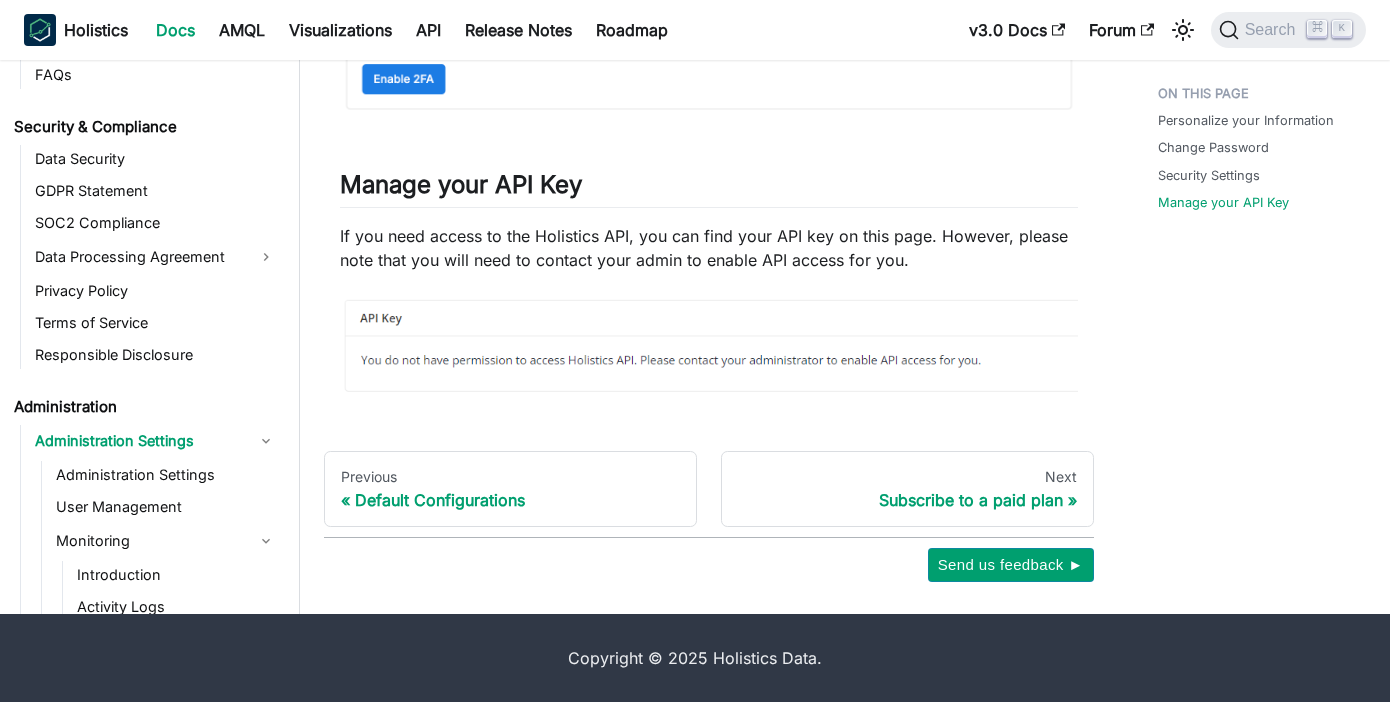 scroll, scrollTop: 2759, scrollLeft: 0, axis: vertical 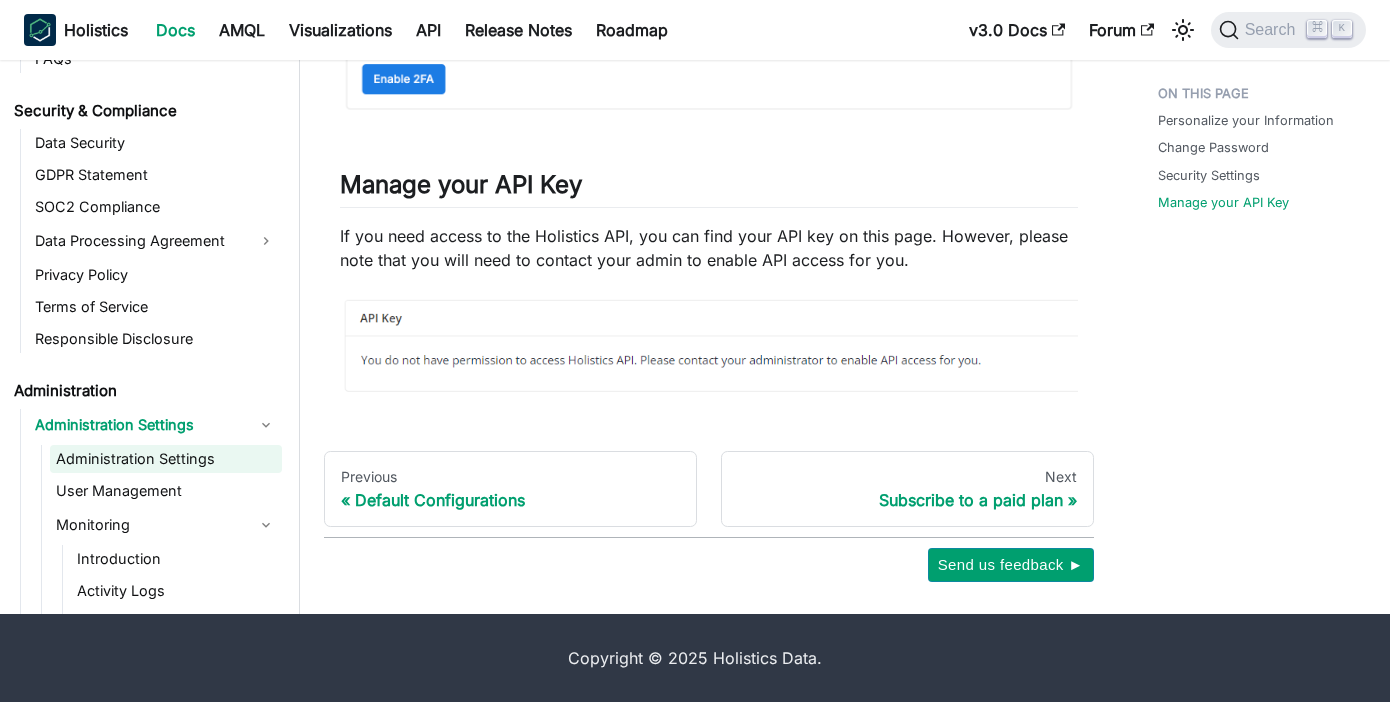 click on "Administration Settings" at bounding box center [166, 459] 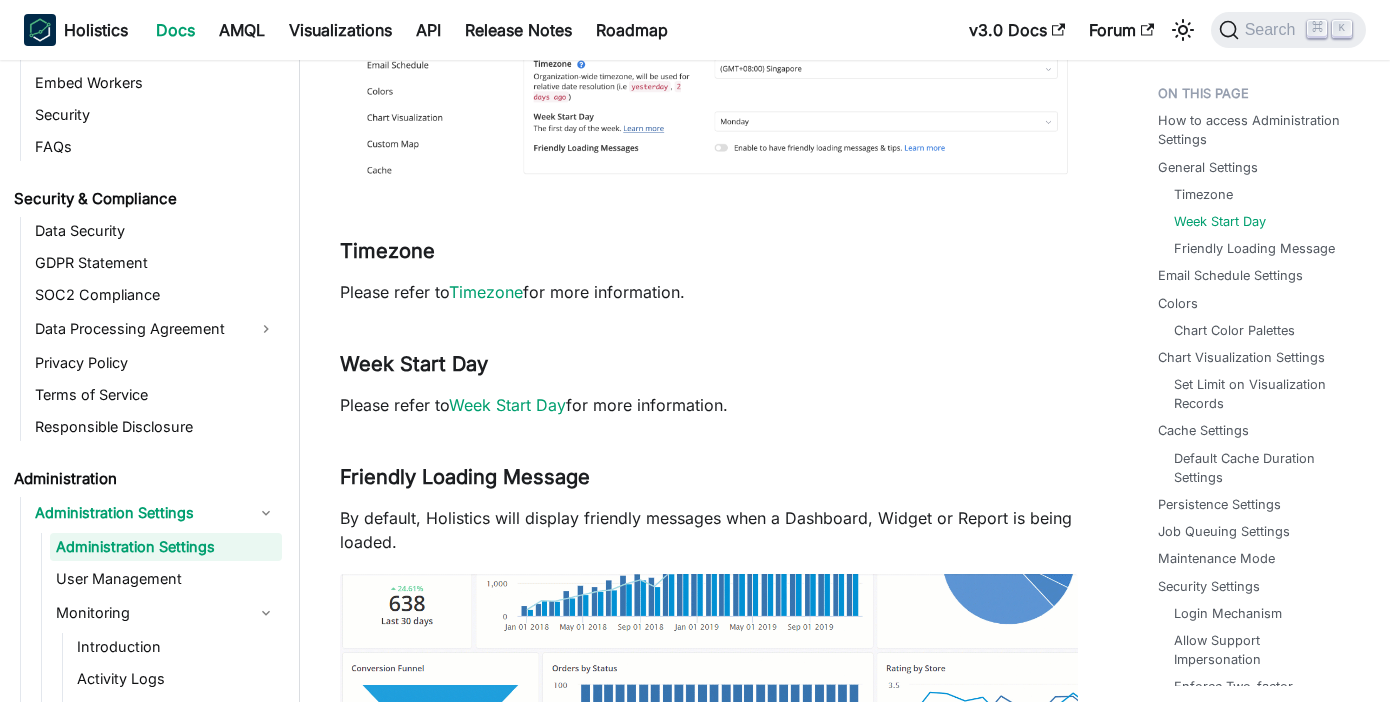scroll, scrollTop: 1194, scrollLeft: 0, axis: vertical 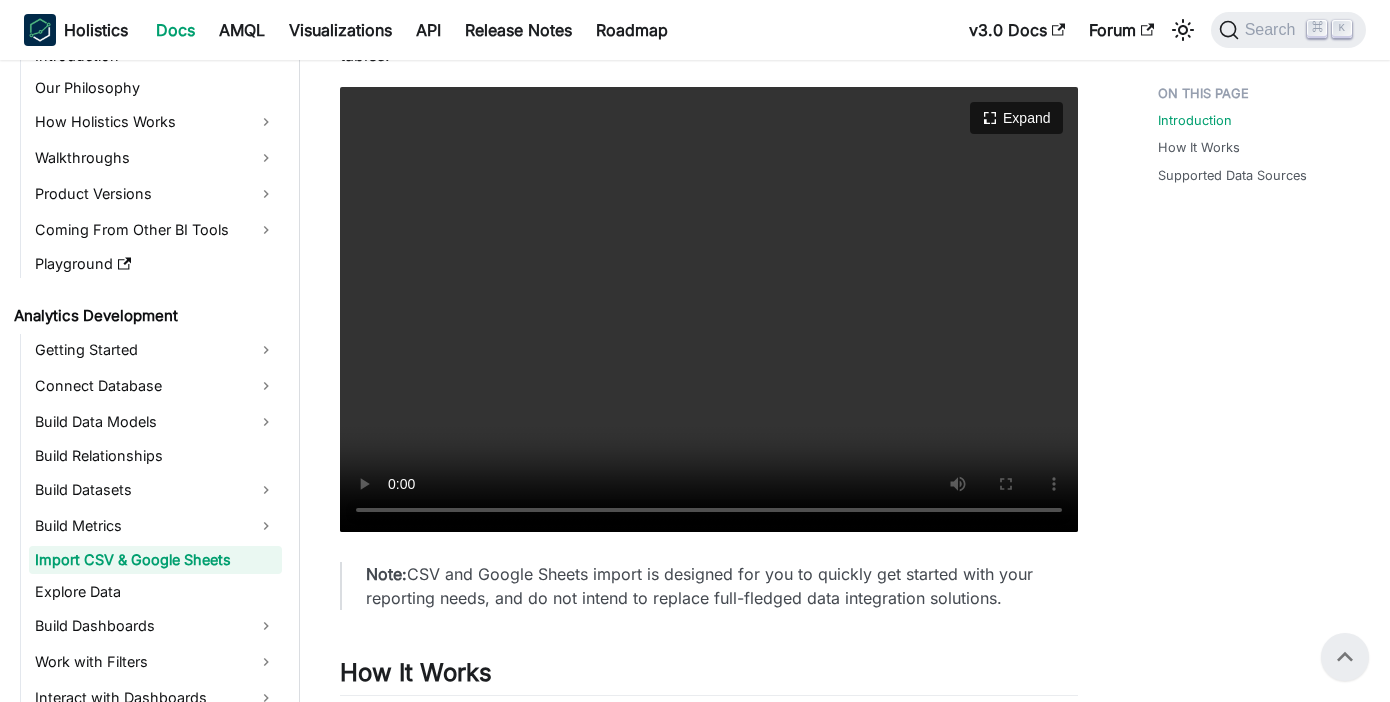 click on "Your browser does not support embedding video, but you can  download it ." at bounding box center [709, 309] 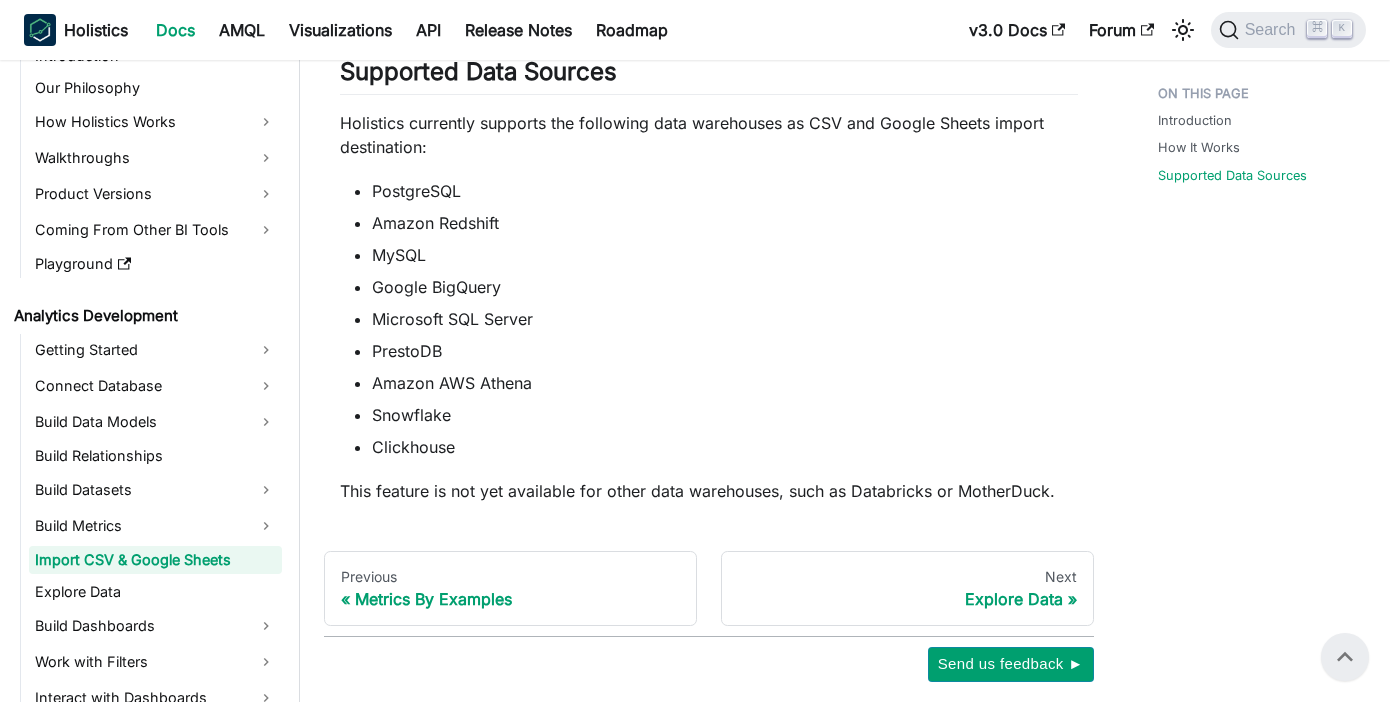 scroll, scrollTop: 1633, scrollLeft: 0, axis: vertical 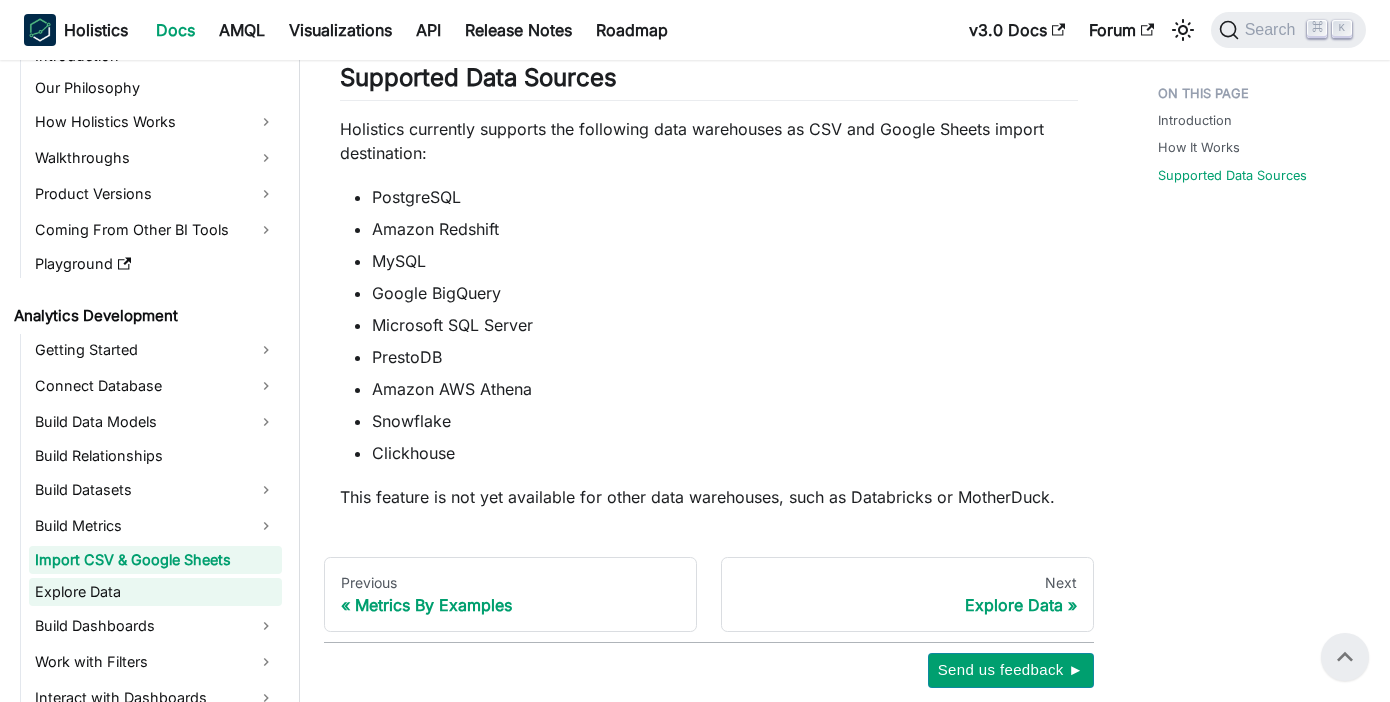 click on "Explore Data" at bounding box center (155, 592) 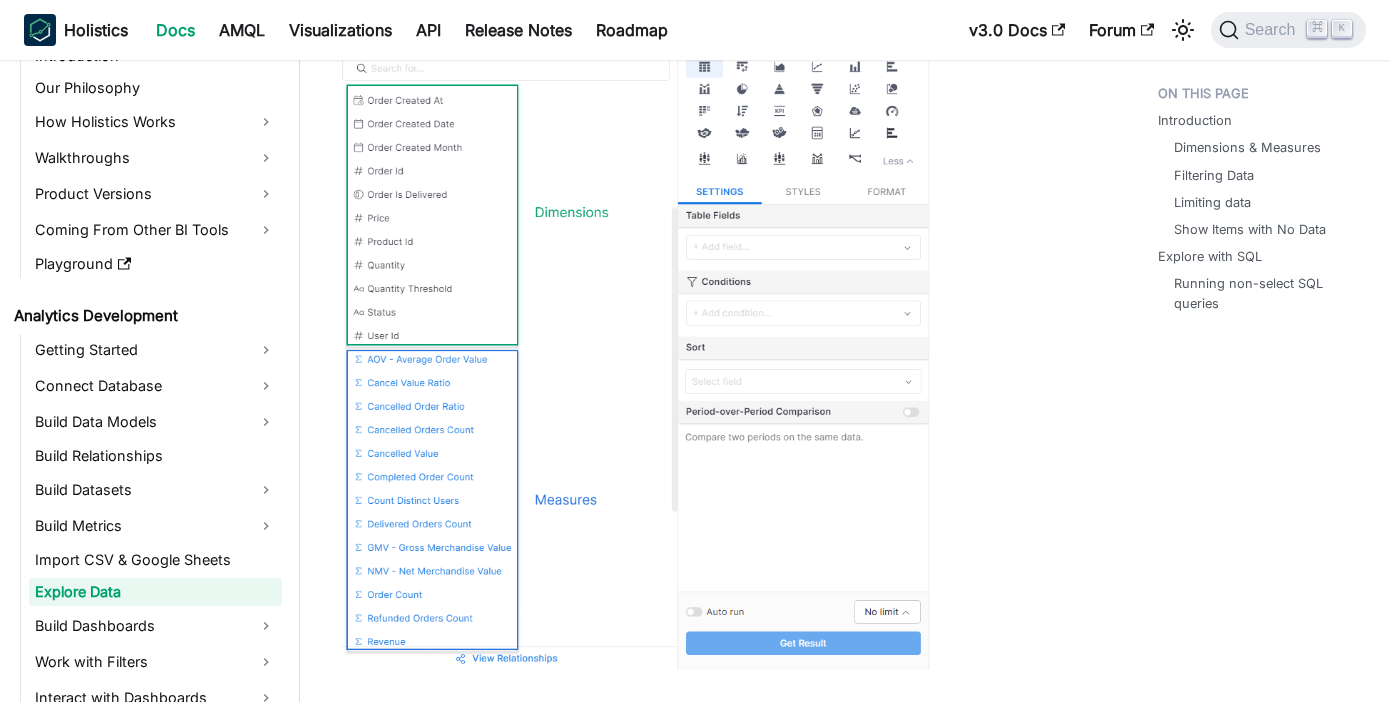 scroll, scrollTop: 0, scrollLeft: 0, axis: both 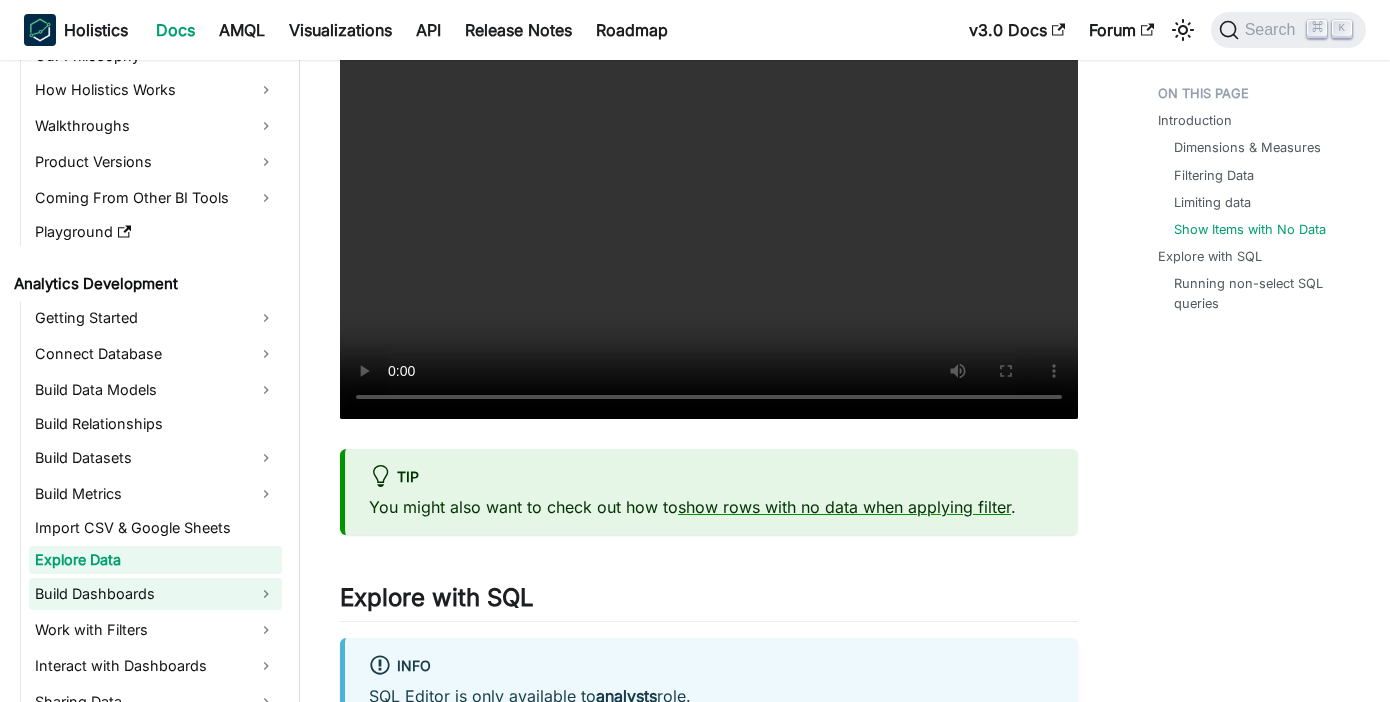 click on "Build Dashboards" at bounding box center [155, 594] 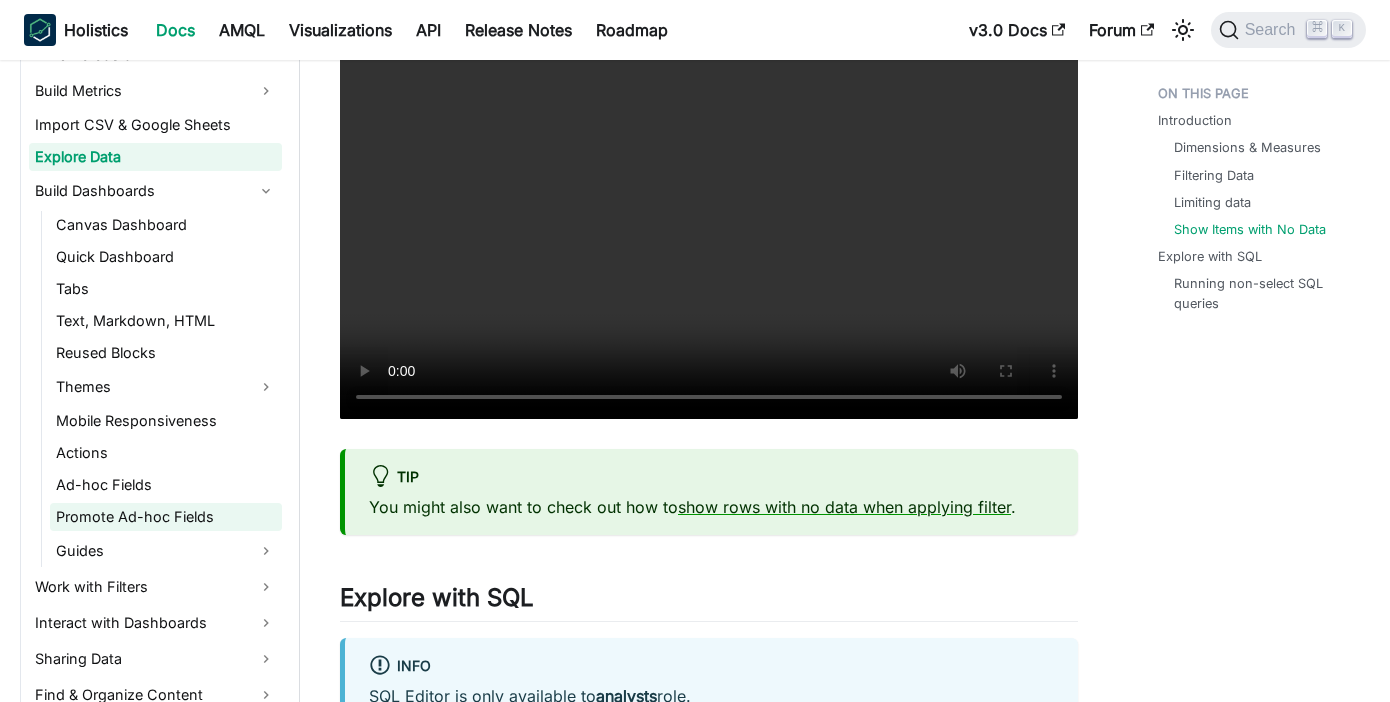 scroll, scrollTop: 508, scrollLeft: 0, axis: vertical 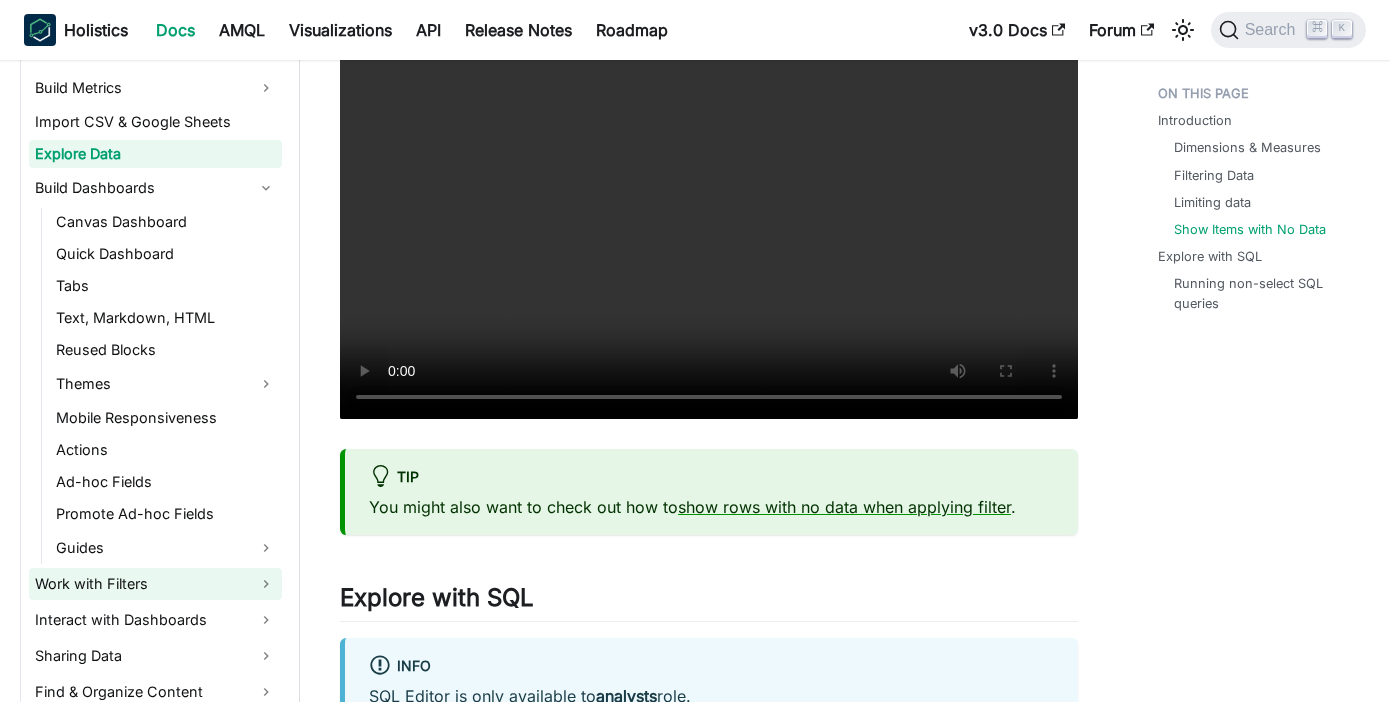 click on "Work with Filters" at bounding box center (155, 584) 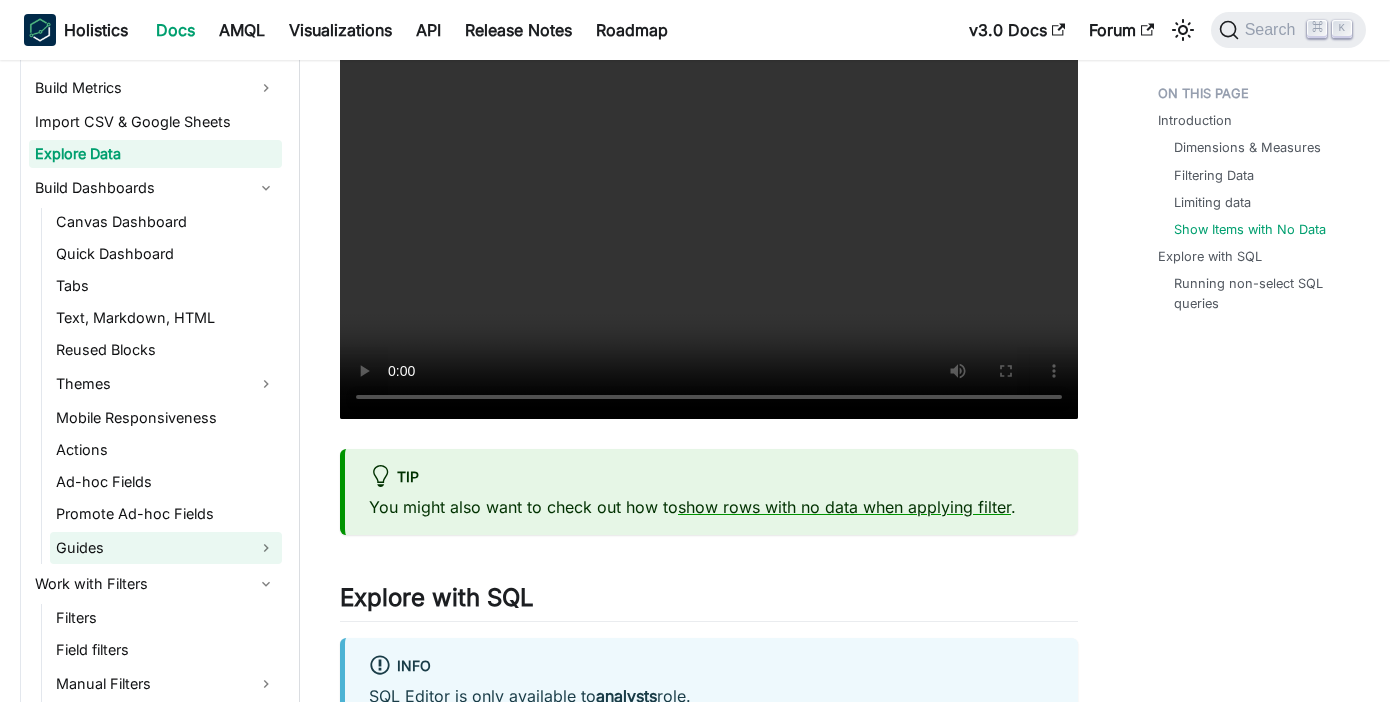 scroll, scrollTop: 593, scrollLeft: 0, axis: vertical 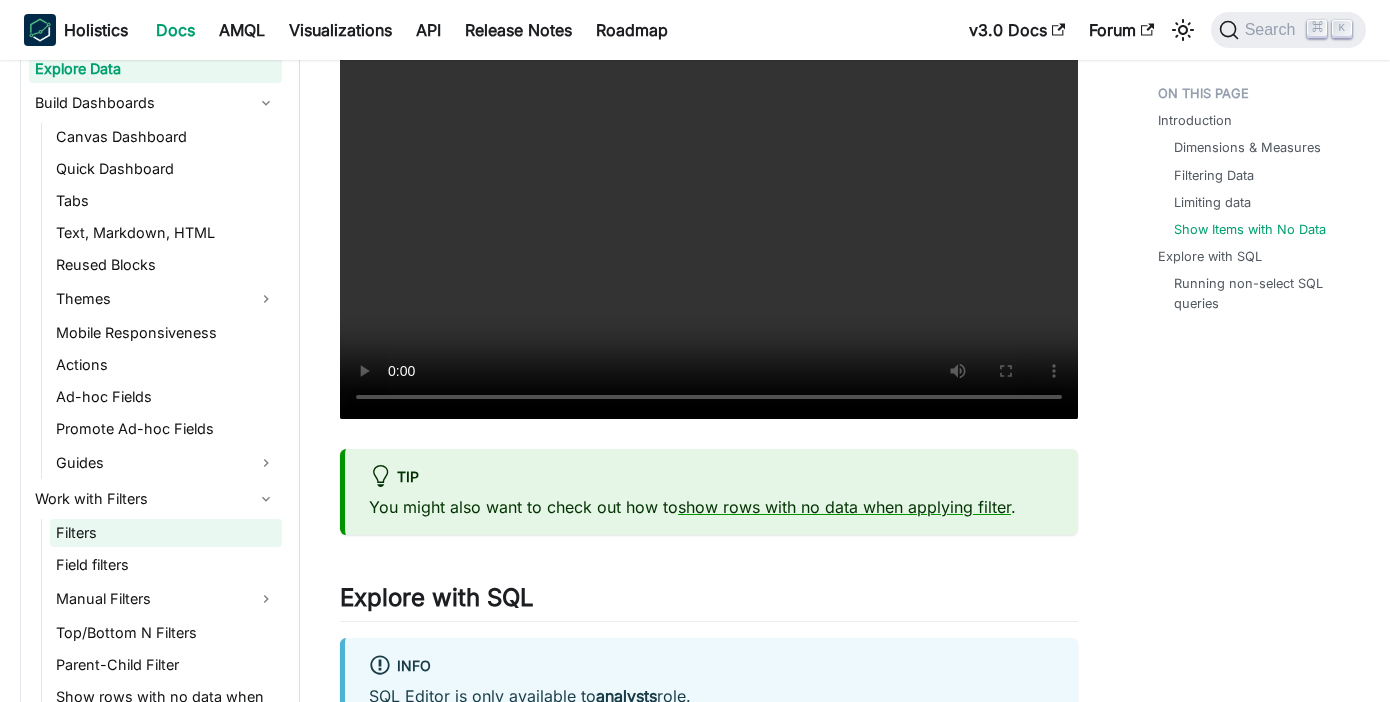 click on "Filters" at bounding box center [166, 533] 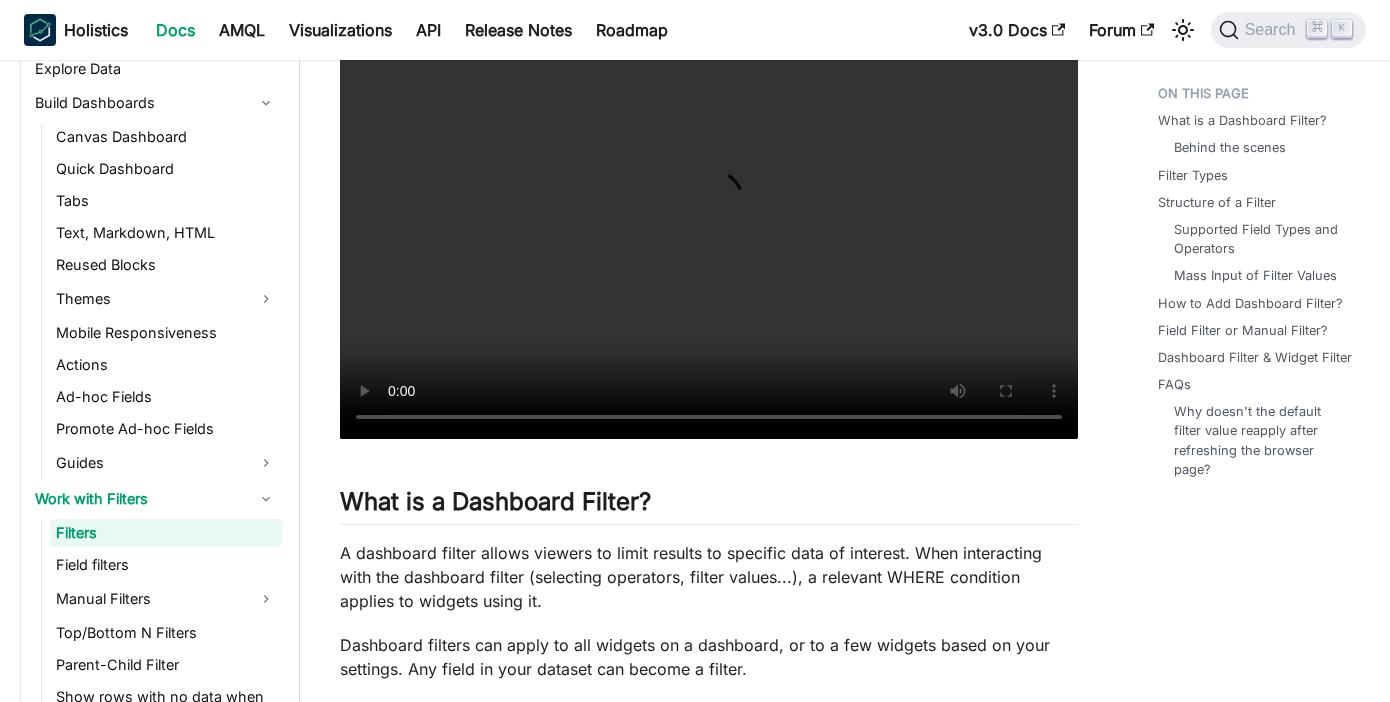 scroll, scrollTop: 374, scrollLeft: 0, axis: vertical 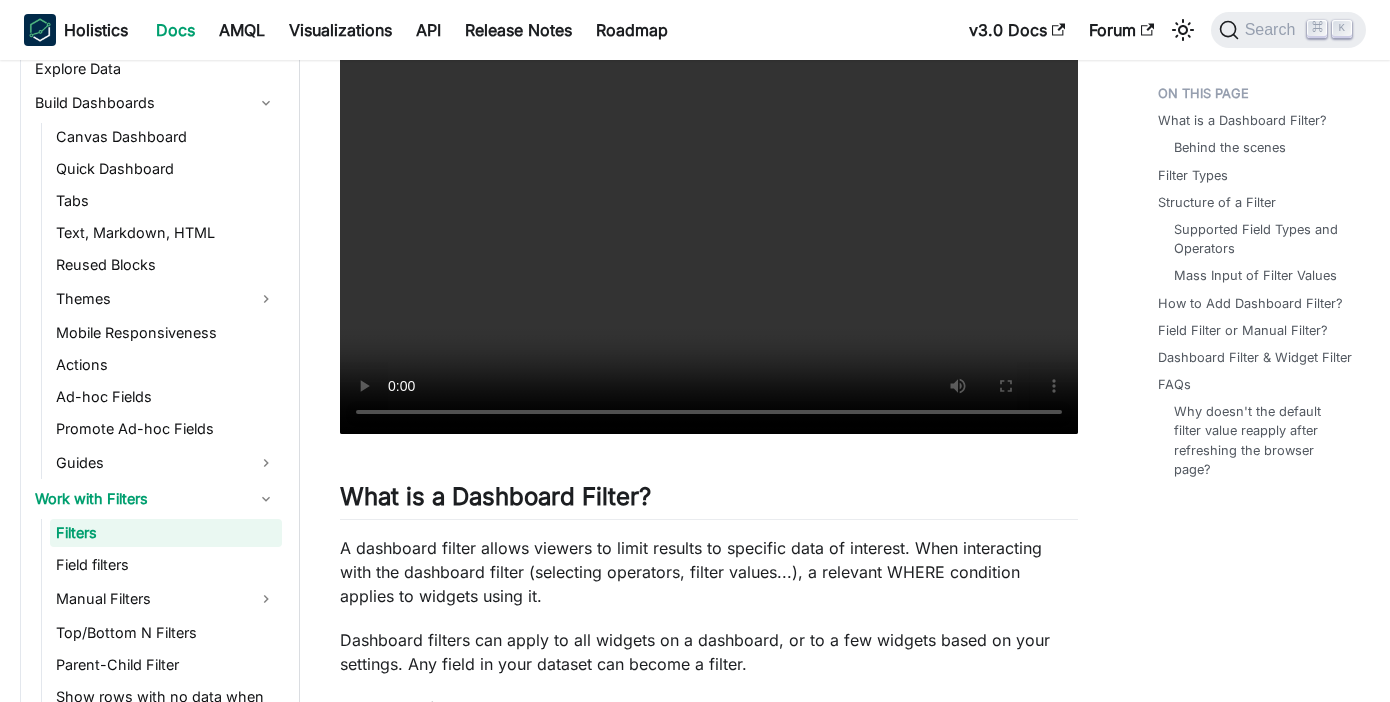 click on "Your browser does not support embedding video, but you can  download it ." at bounding box center (709, 211) 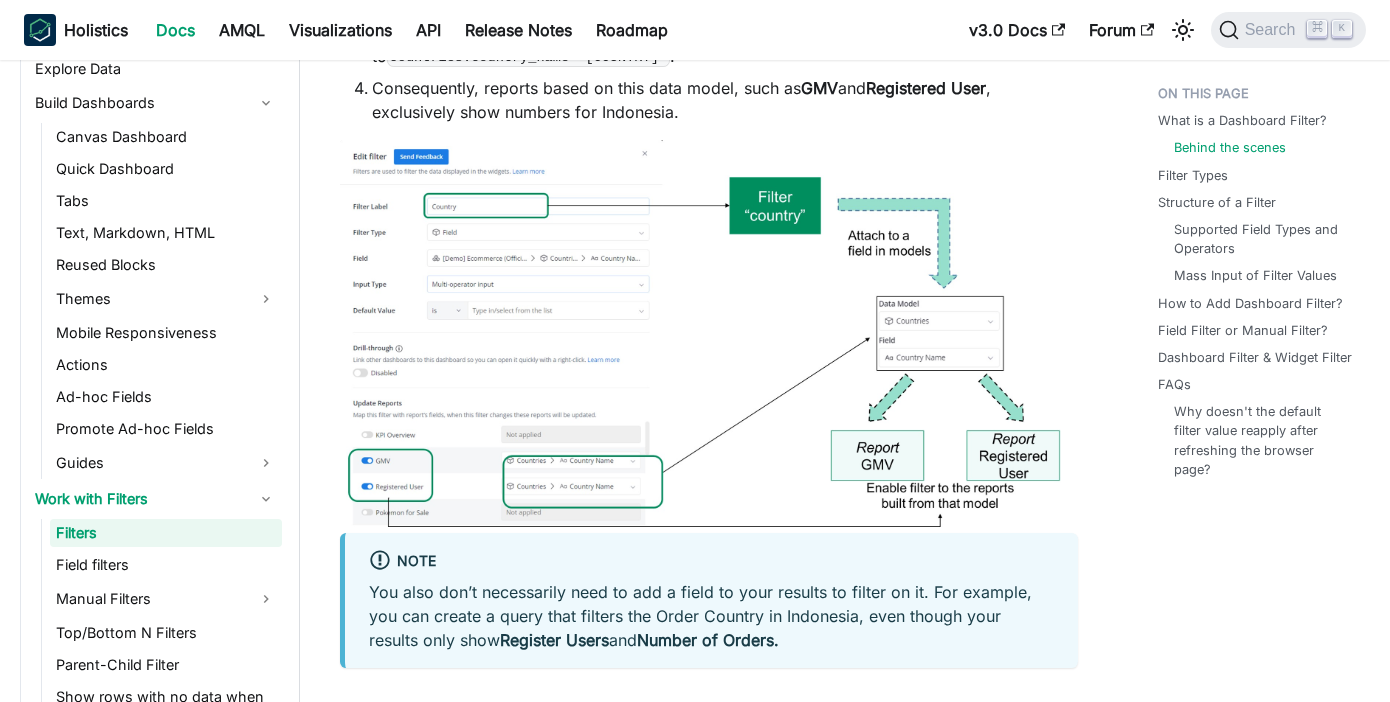 scroll, scrollTop: 1282, scrollLeft: 0, axis: vertical 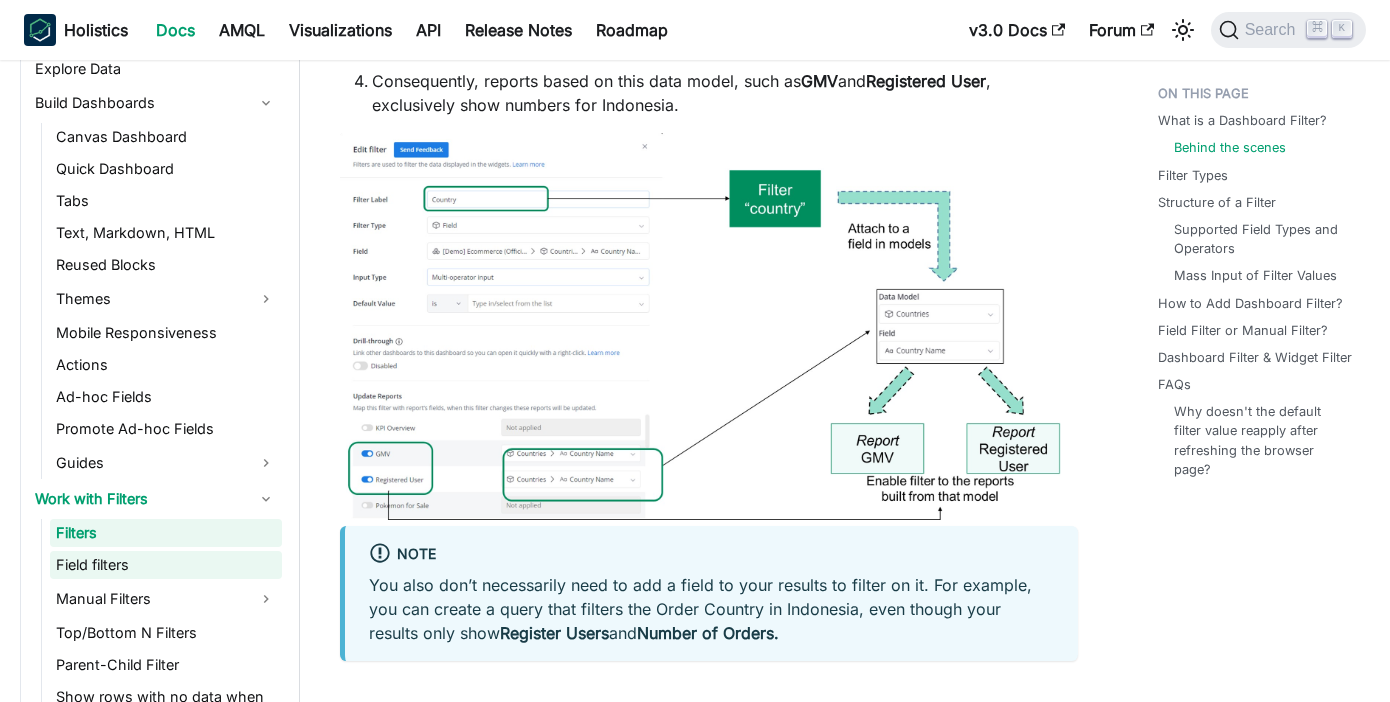 click on "Field filters" at bounding box center (166, 565) 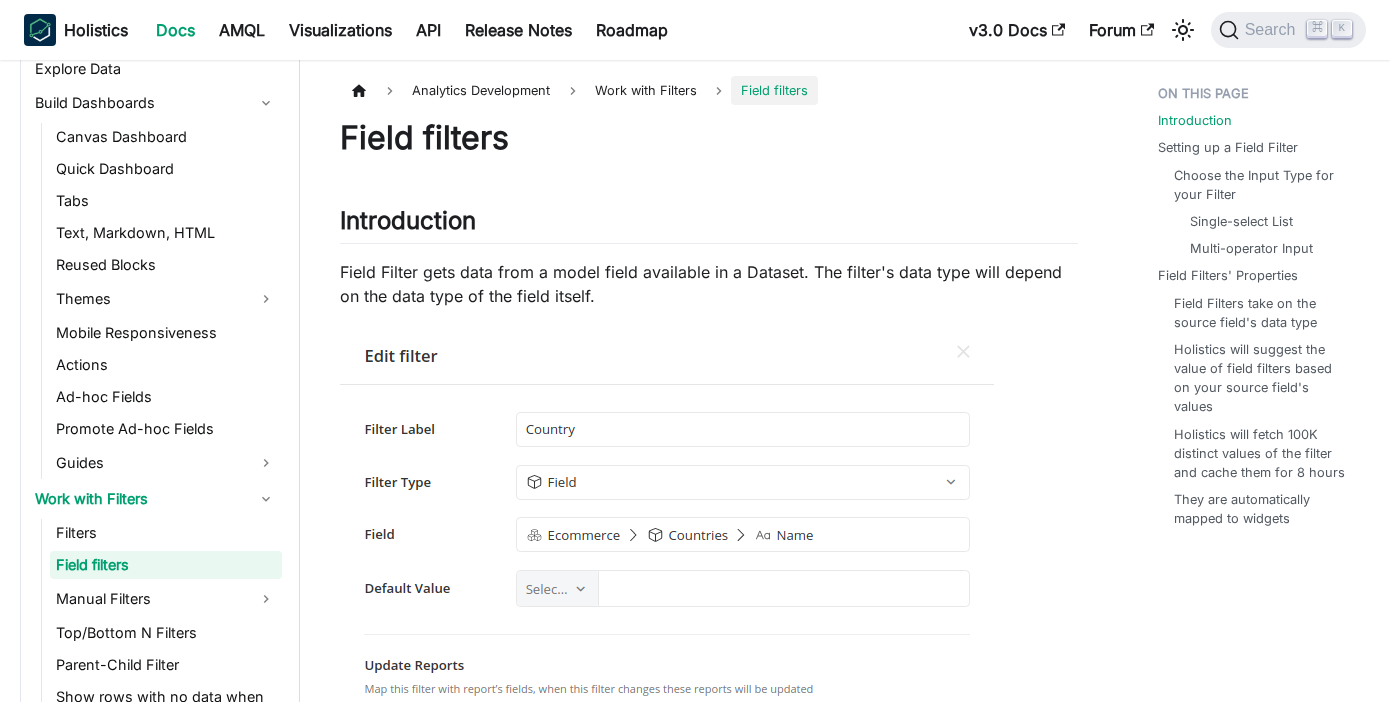 scroll, scrollTop: 598, scrollLeft: 0, axis: vertical 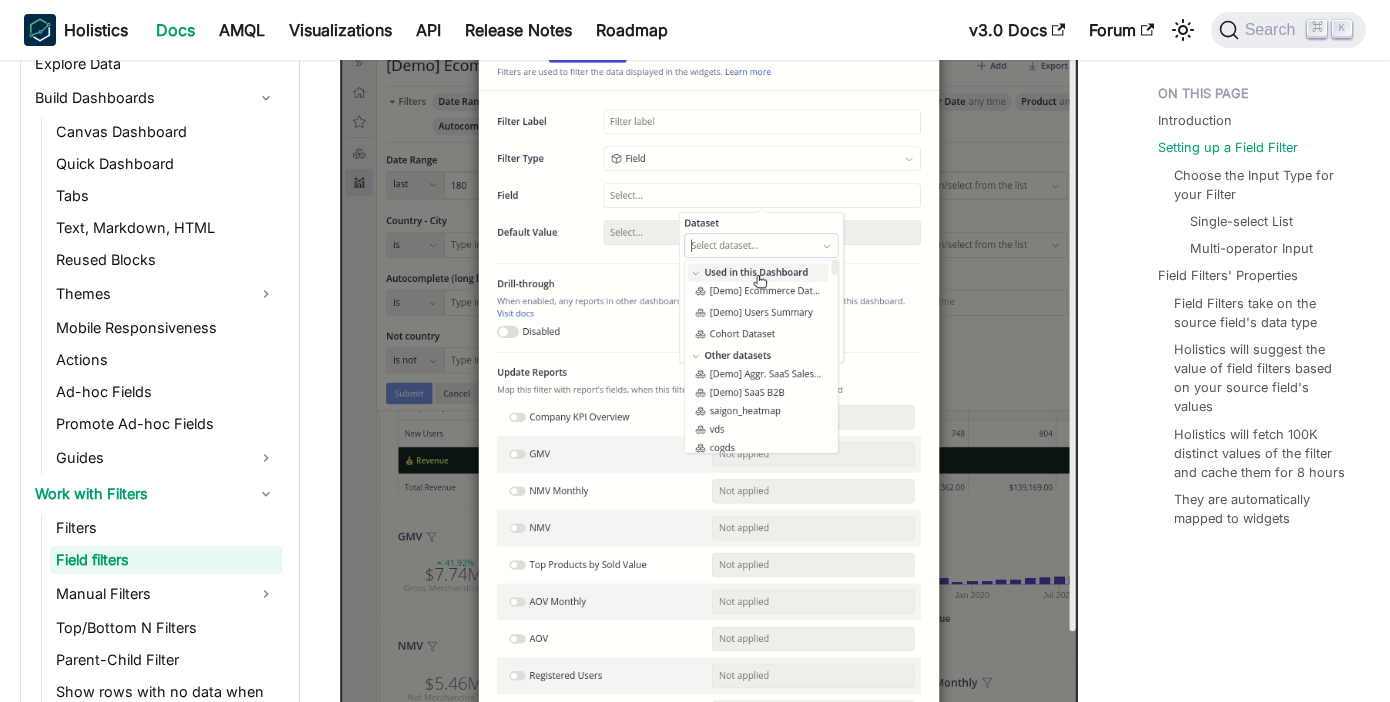 click at bounding box center (709, 356) 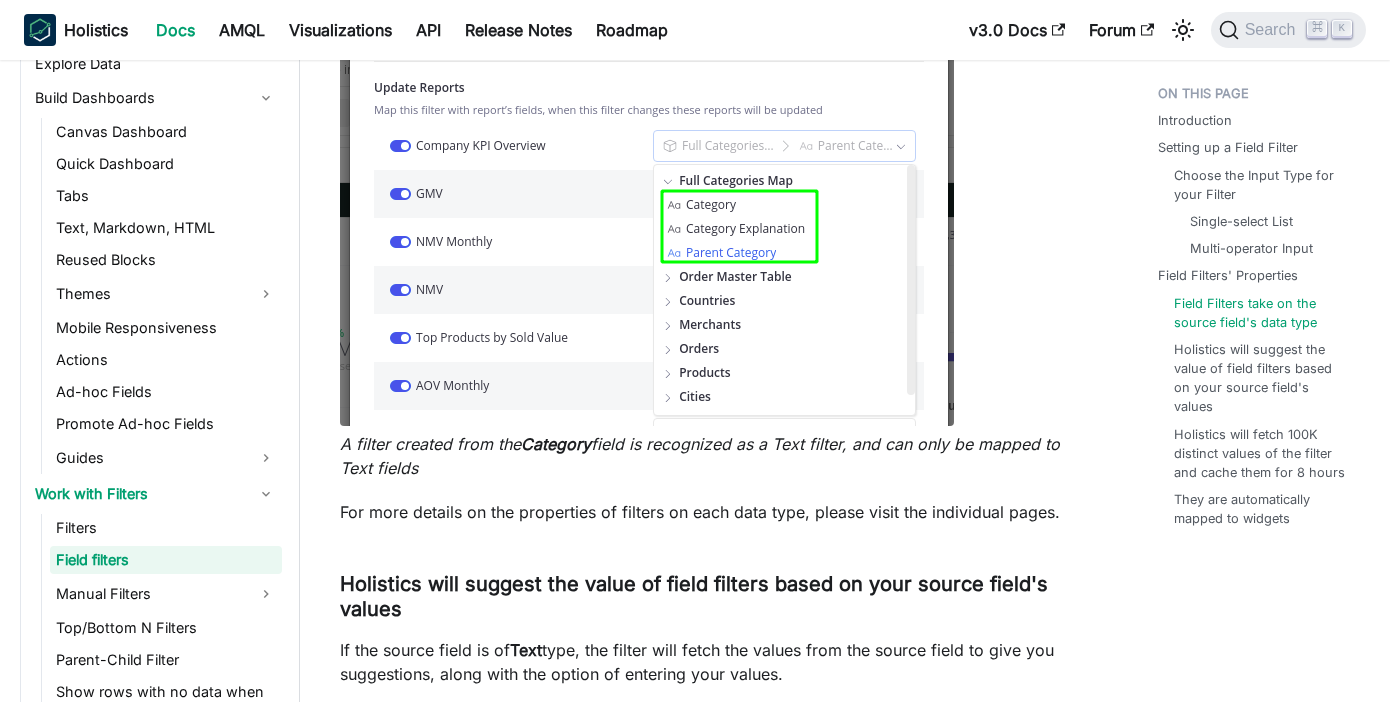 scroll, scrollTop: 5577, scrollLeft: 0, axis: vertical 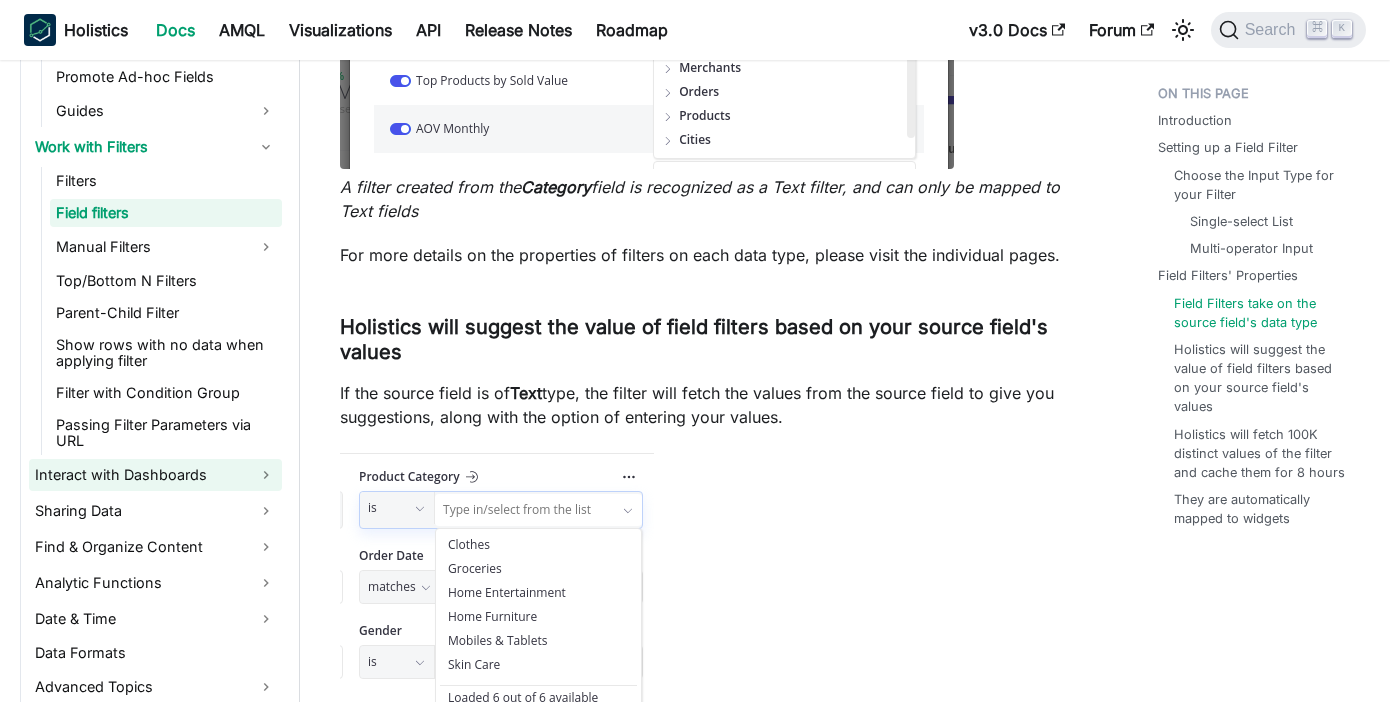 click on "Interact with Dashboards" at bounding box center [155, 475] 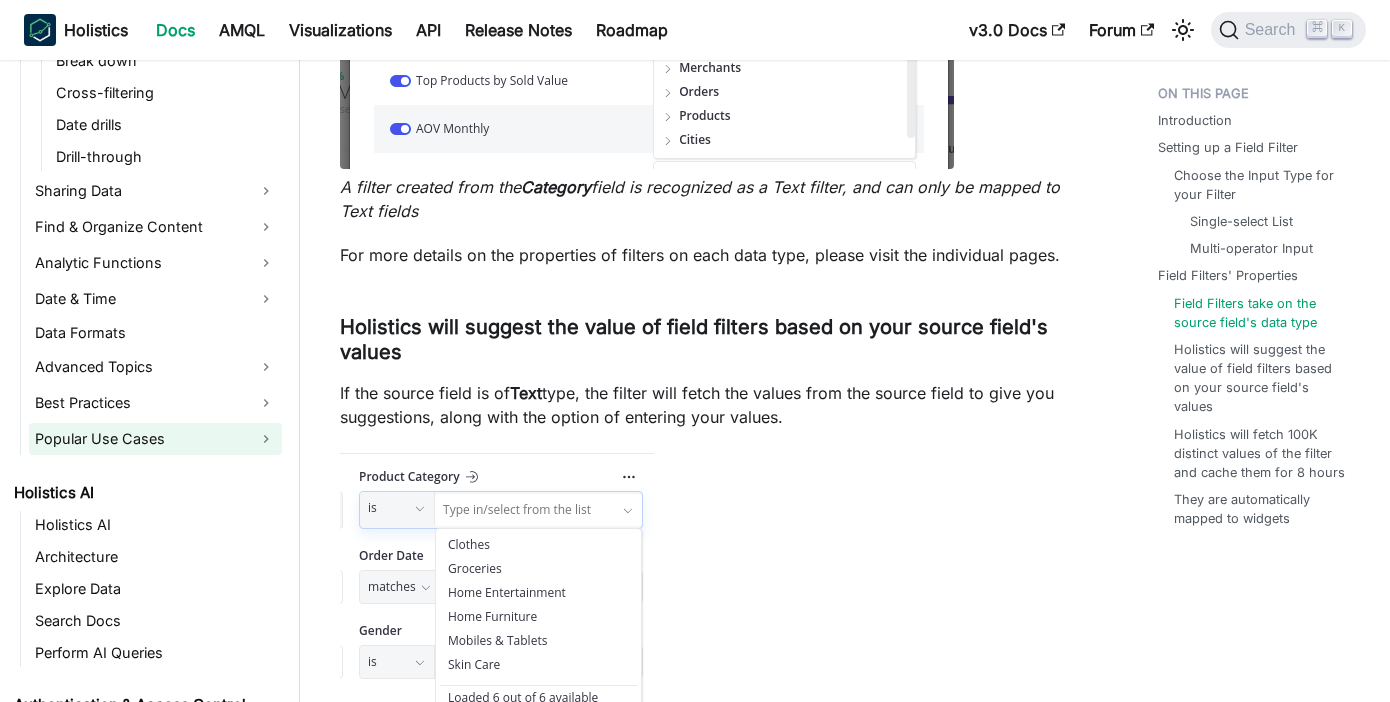 scroll, scrollTop: 1469, scrollLeft: 0, axis: vertical 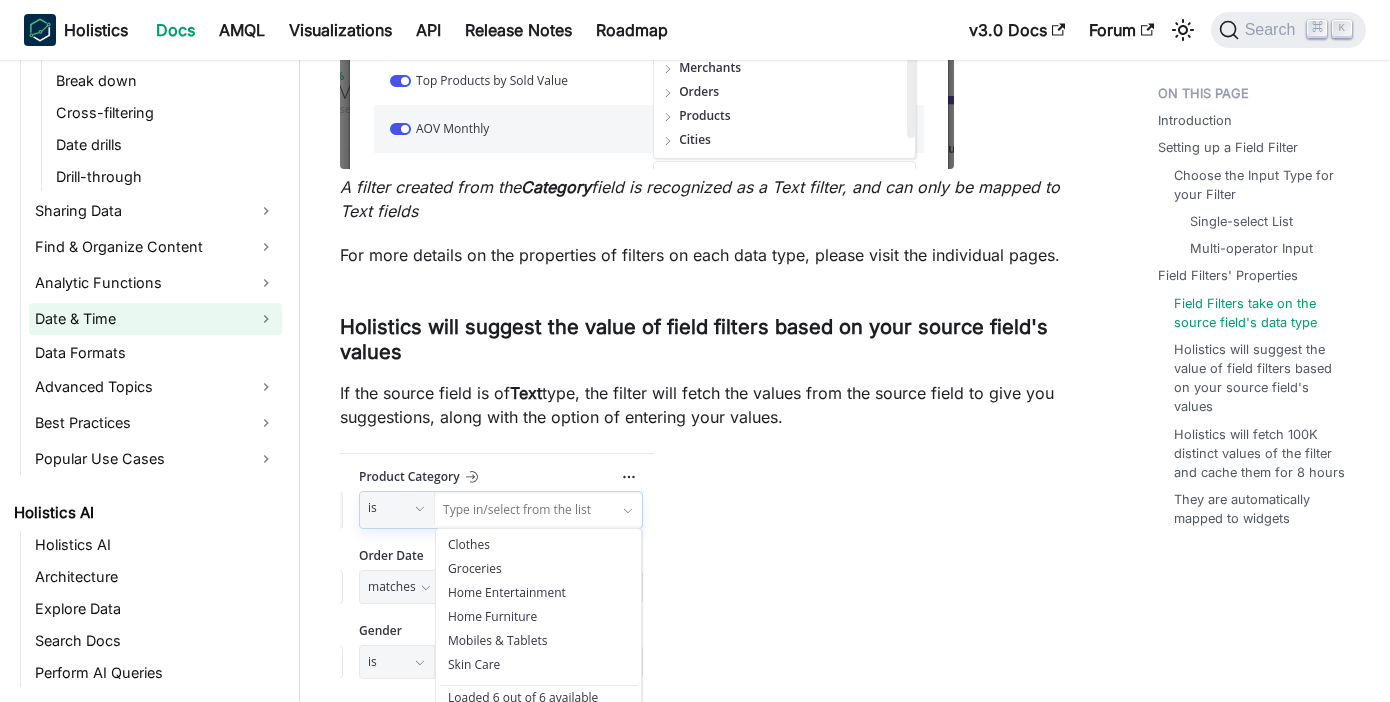 click on "Date & Time" at bounding box center [155, 319] 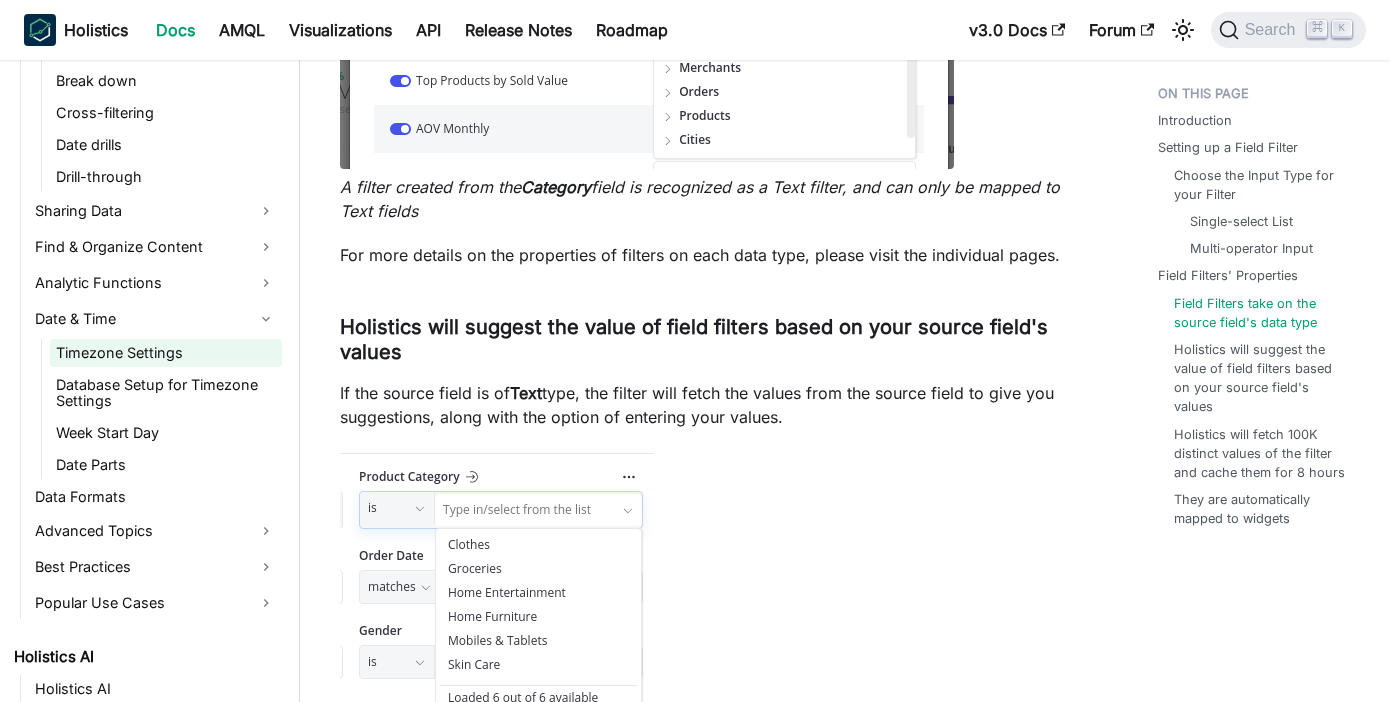 click on "Timezone Settings" at bounding box center [166, 353] 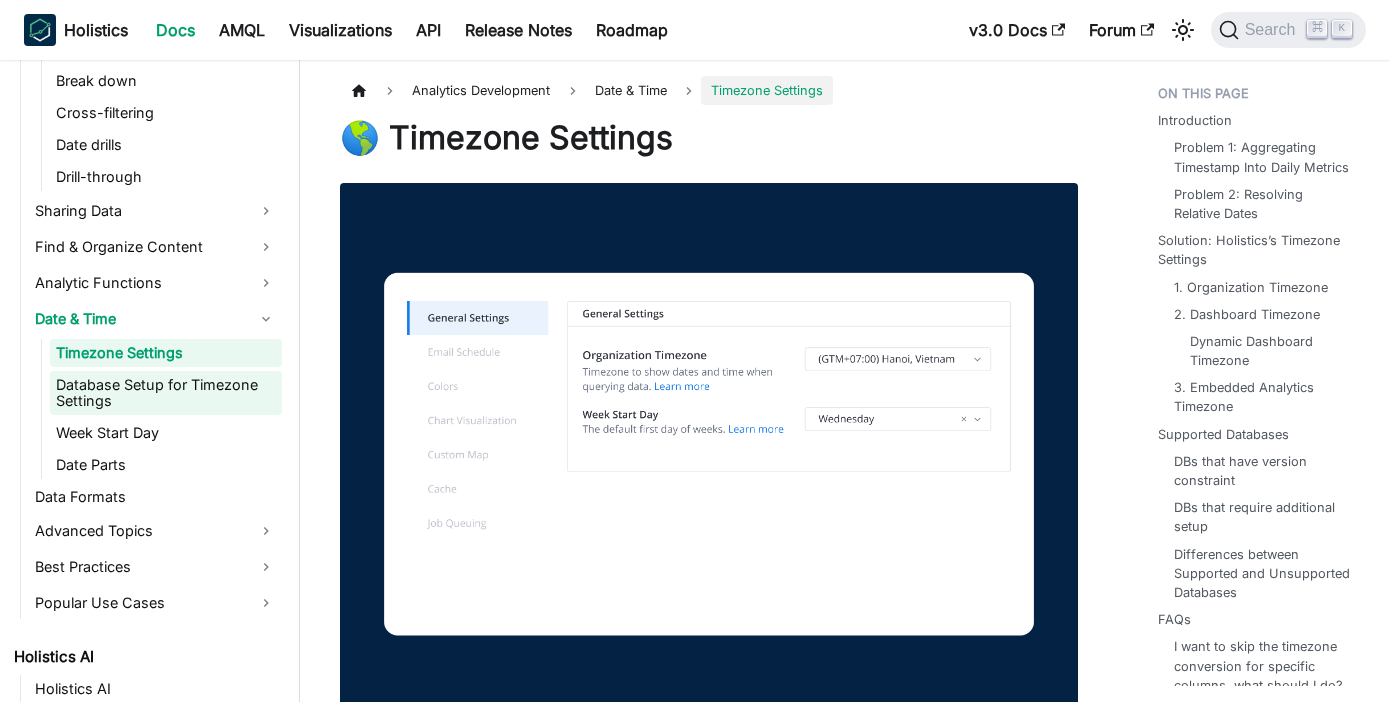click on "Database Setup for Timezone Settings" at bounding box center (166, 393) 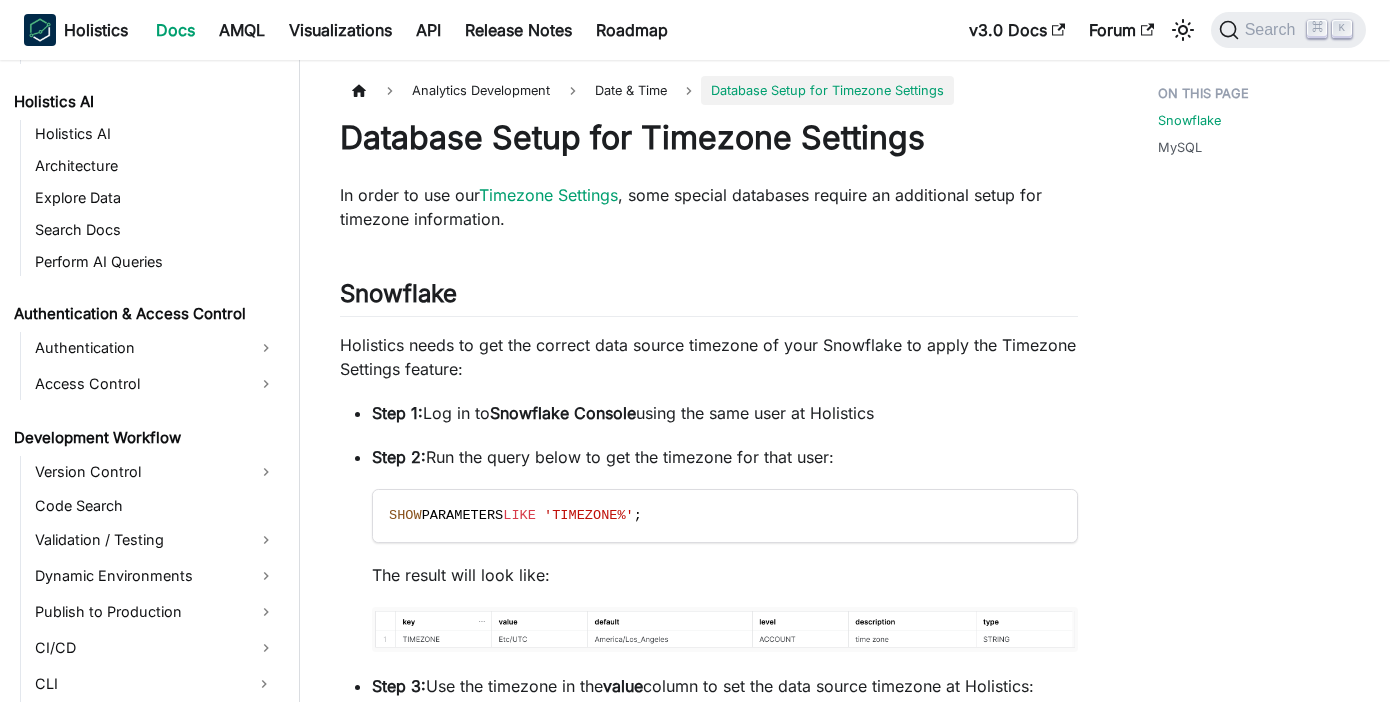 scroll, scrollTop: 2030, scrollLeft: 0, axis: vertical 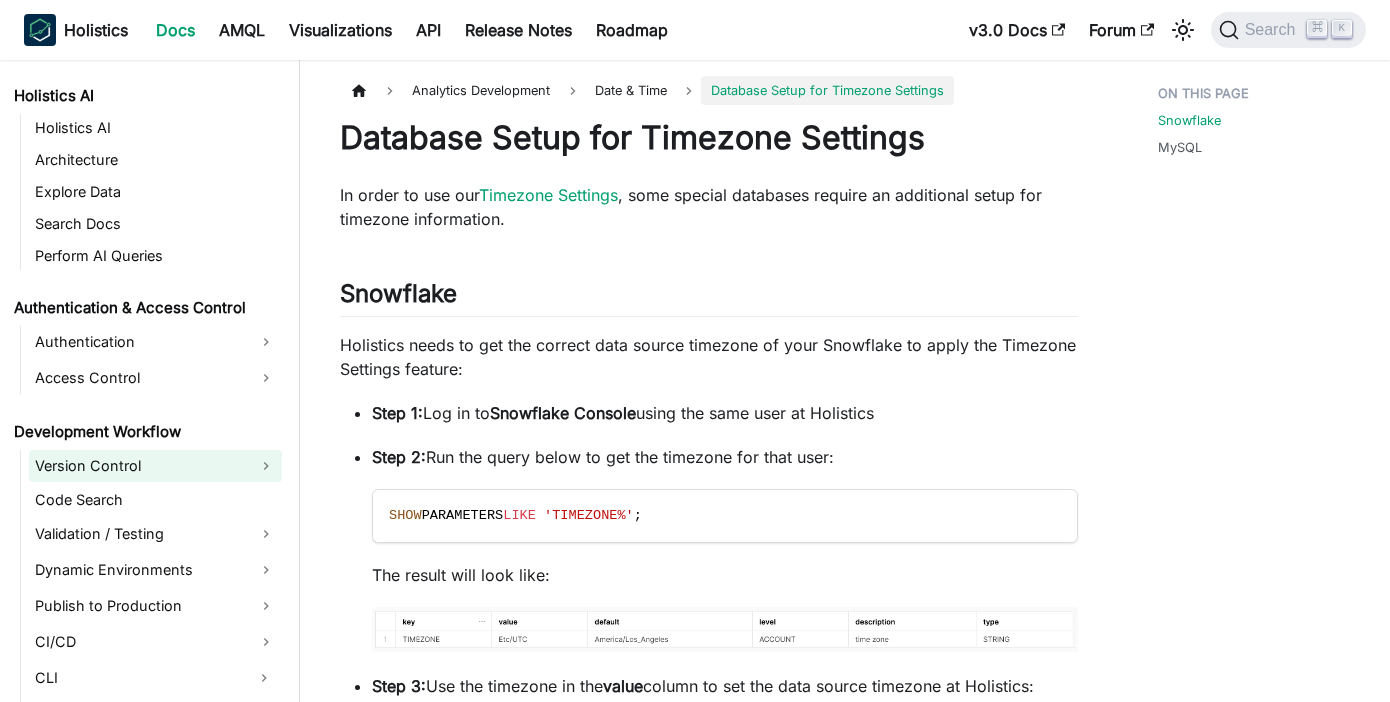 click on "Version Control" at bounding box center [155, 466] 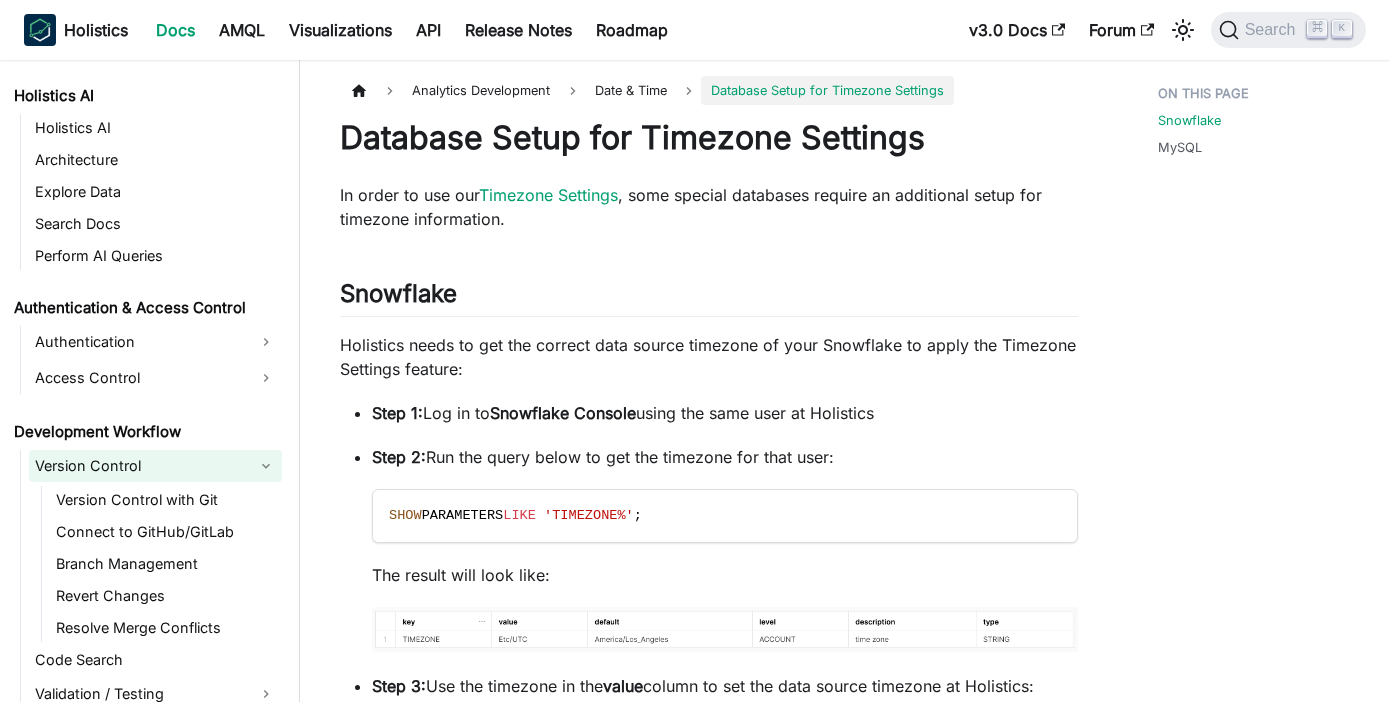 click on "Version Control" at bounding box center [155, 466] 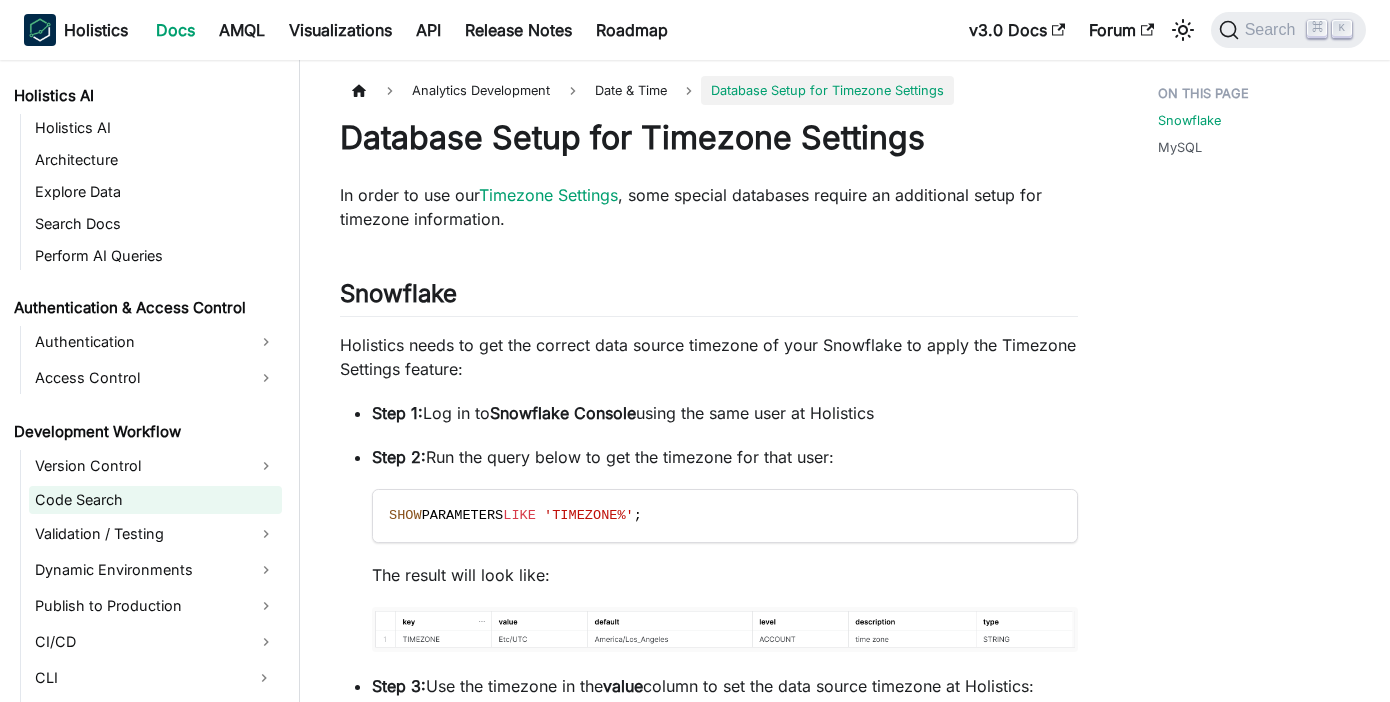 click on "Code Search" at bounding box center [155, 500] 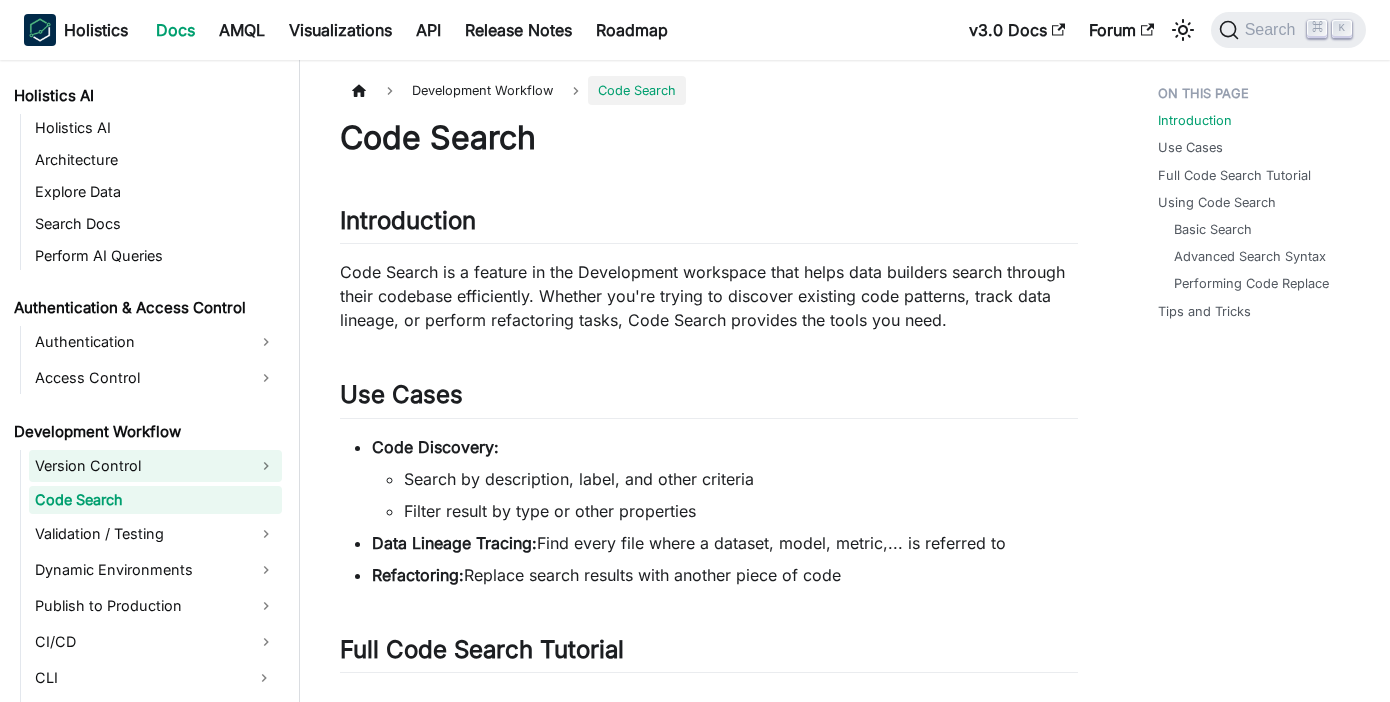 click on "Version Control" at bounding box center [155, 466] 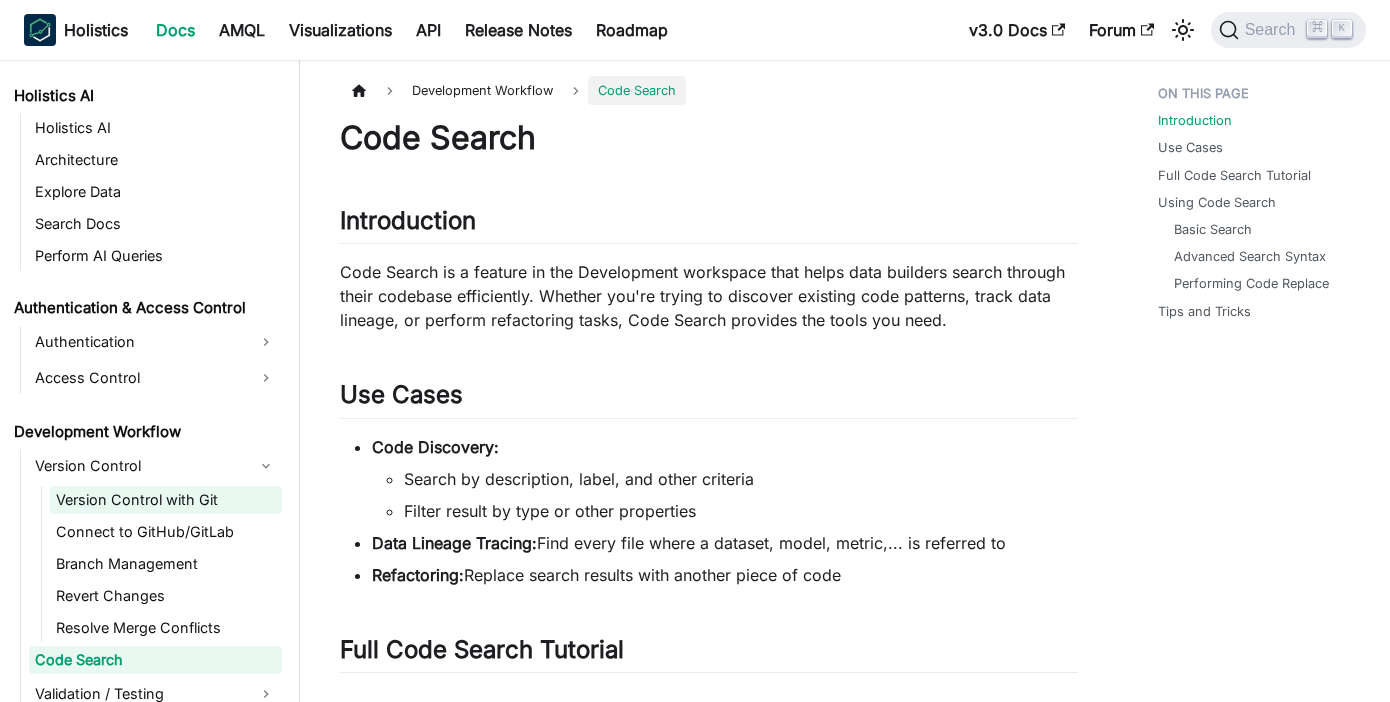 click on "Version Control with Git" at bounding box center (166, 500) 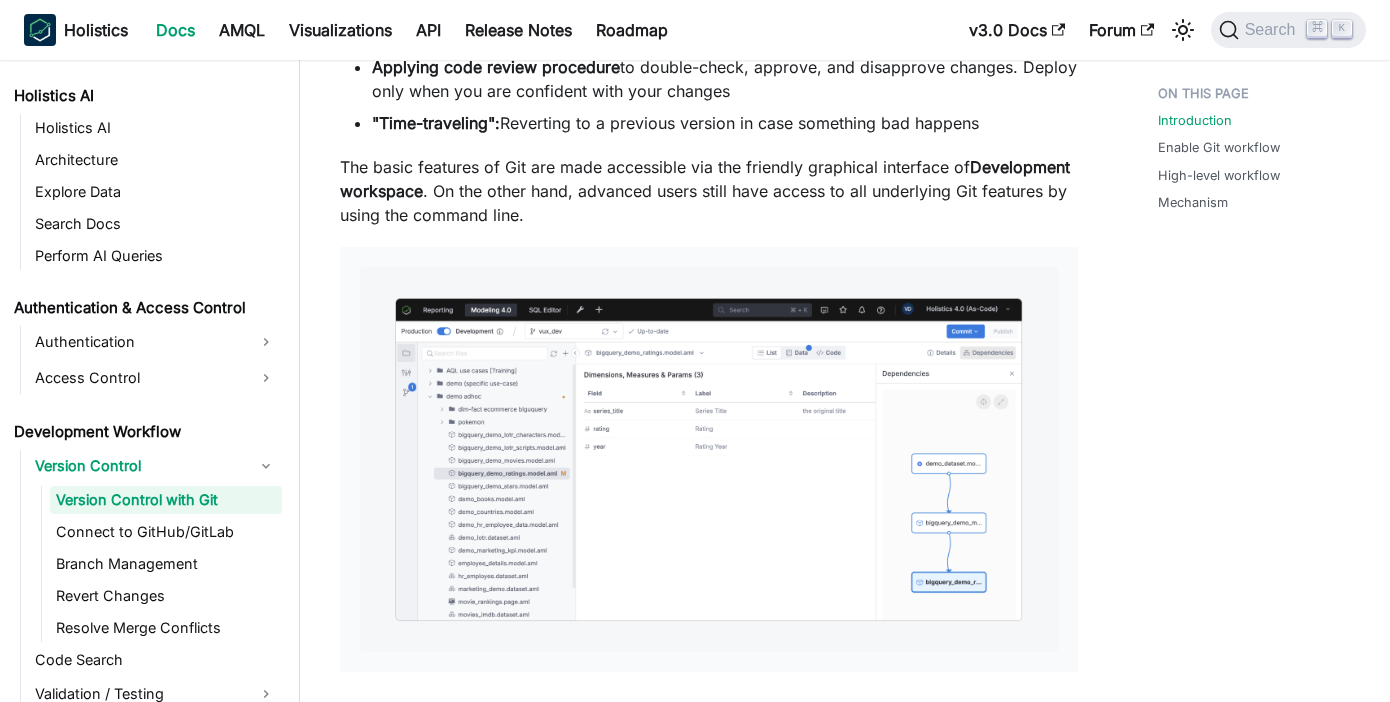 scroll, scrollTop: 546, scrollLeft: 0, axis: vertical 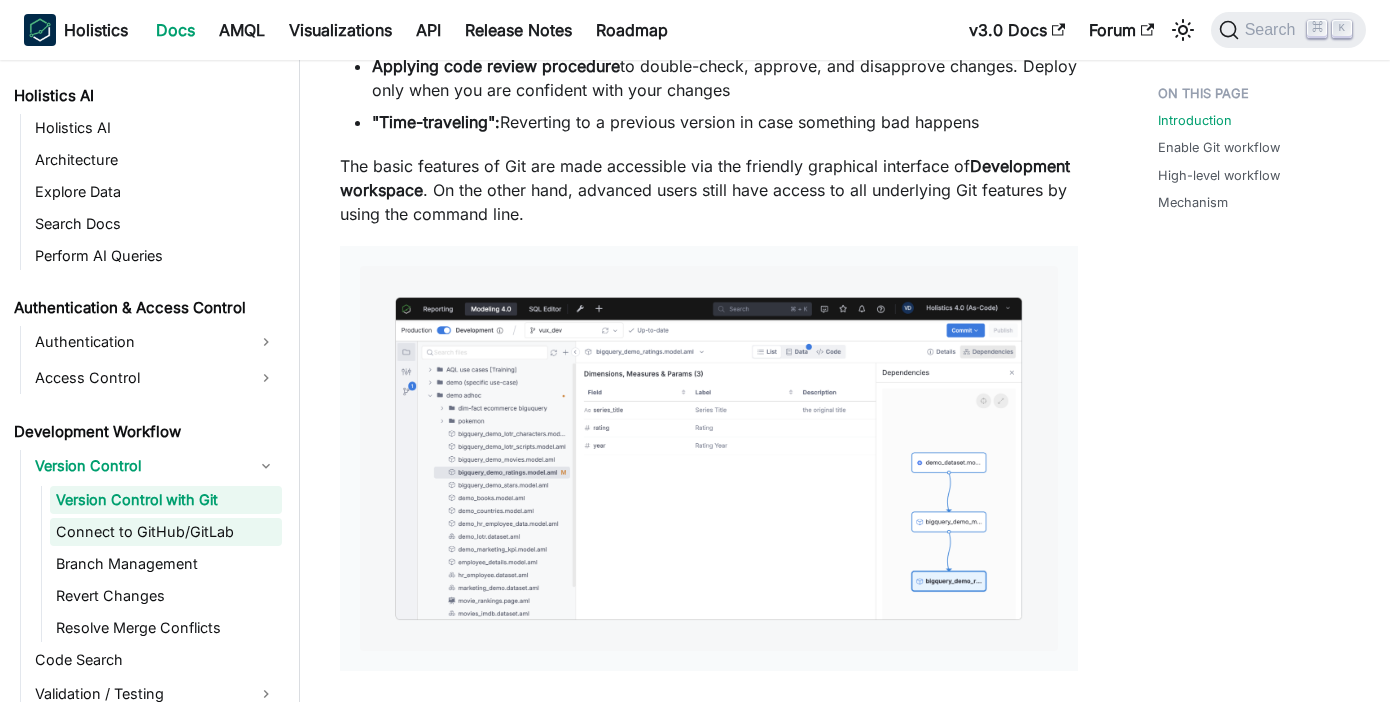 click on "Connect to GitHub/GitLab" at bounding box center [166, 532] 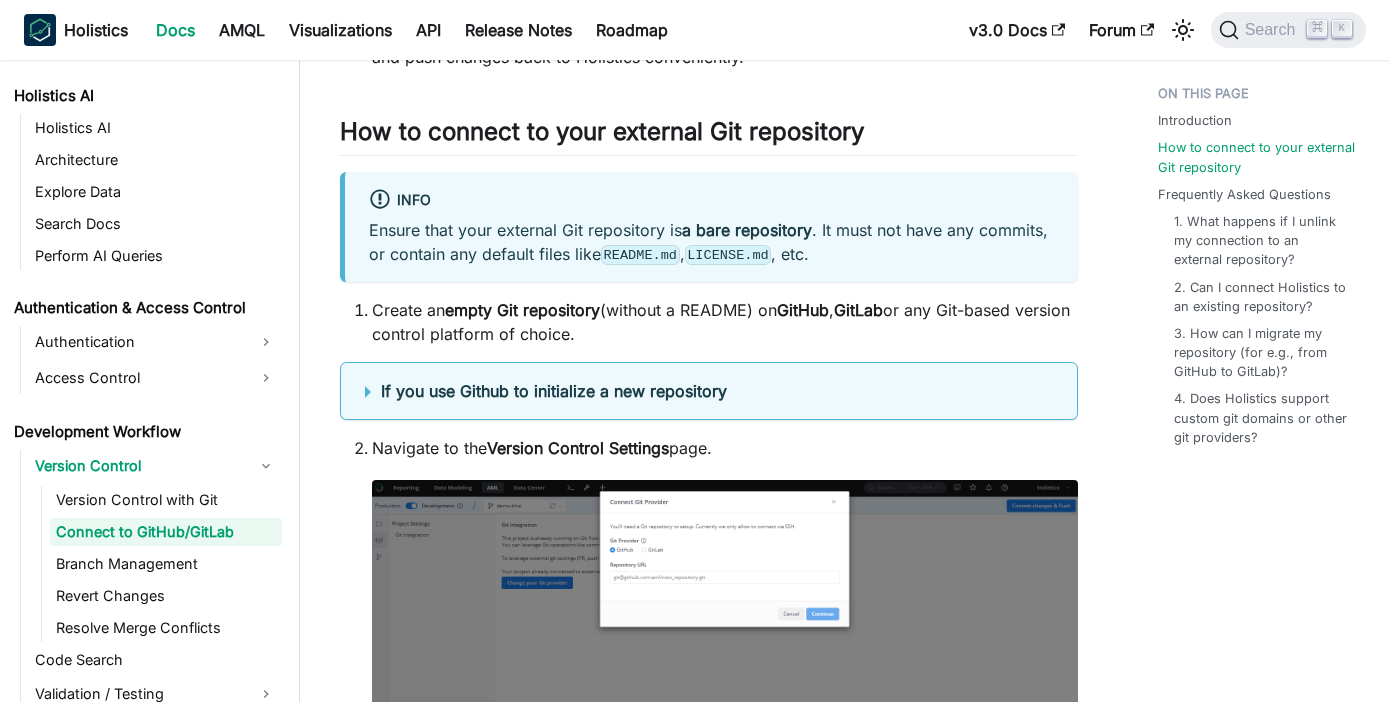 scroll, scrollTop: 746, scrollLeft: 0, axis: vertical 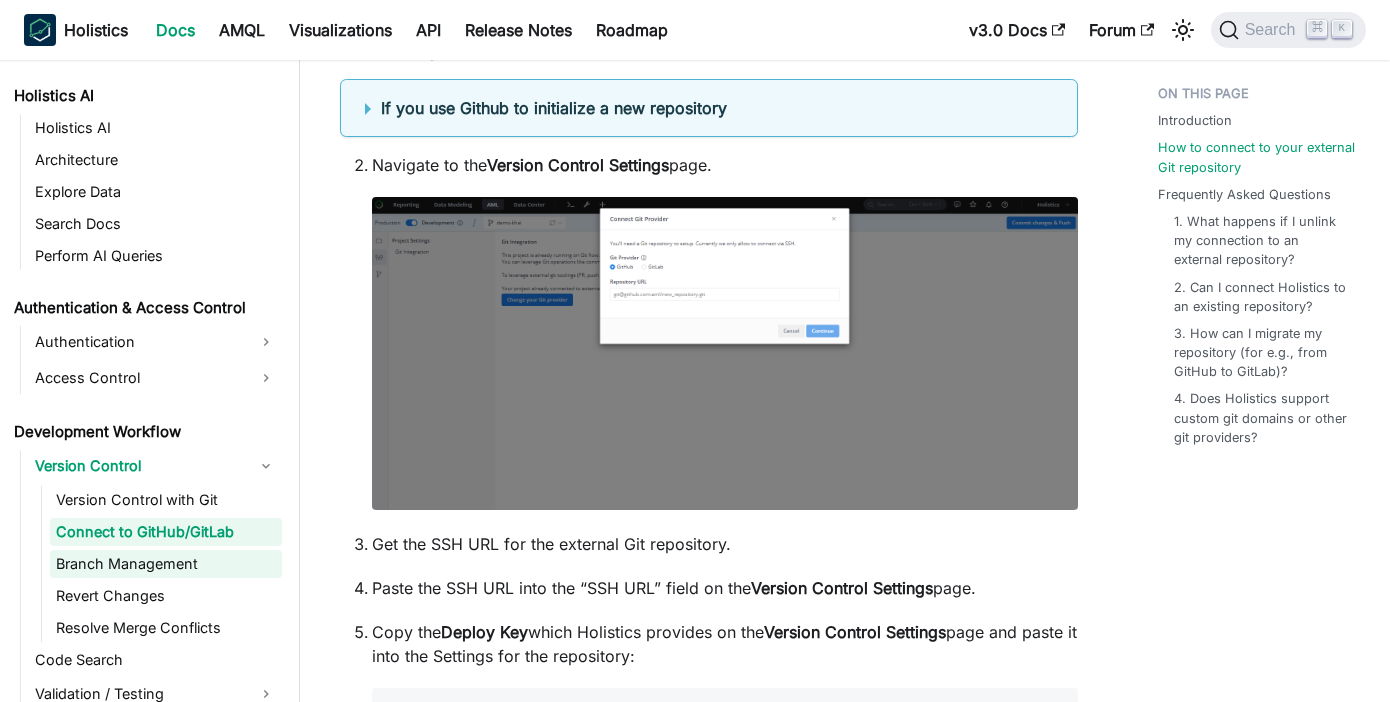 click on "Branch Management" at bounding box center (166, 564) 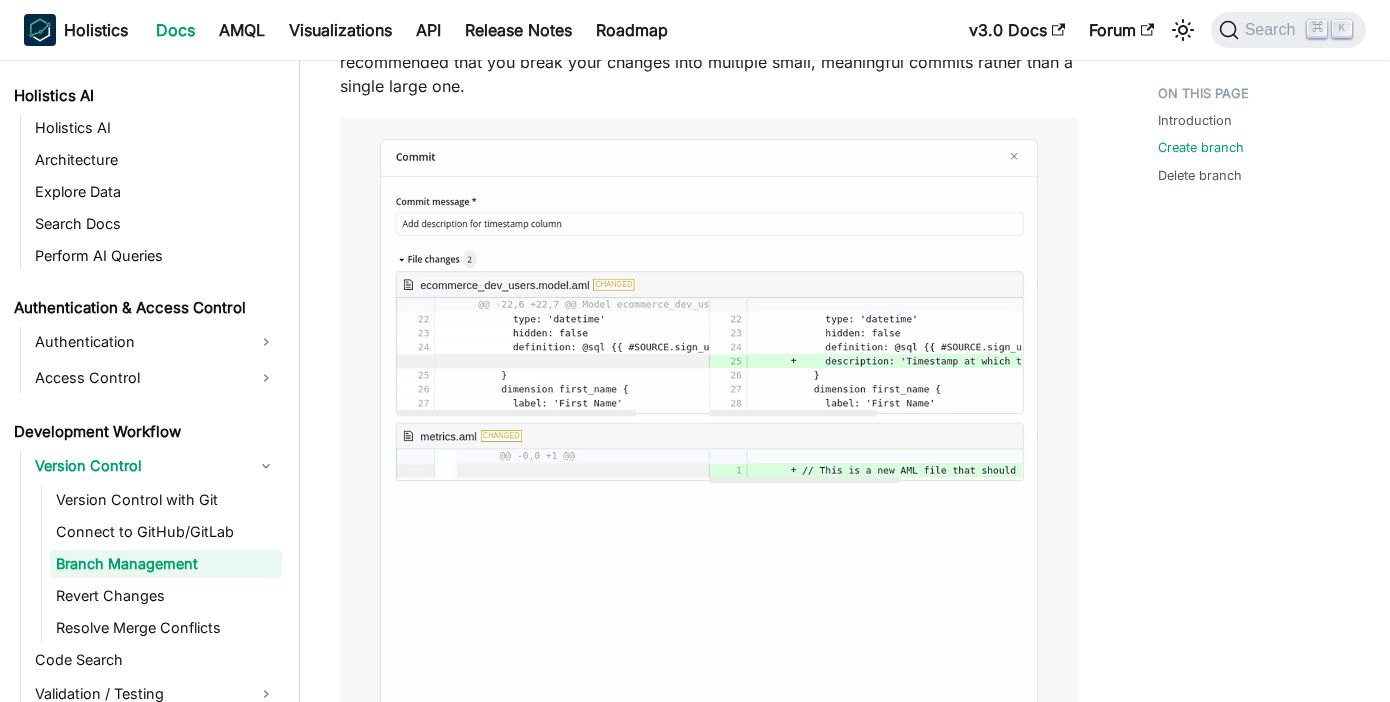 scroll, scrollTop: 1255, scrollLeft: 0, axis: vertical 